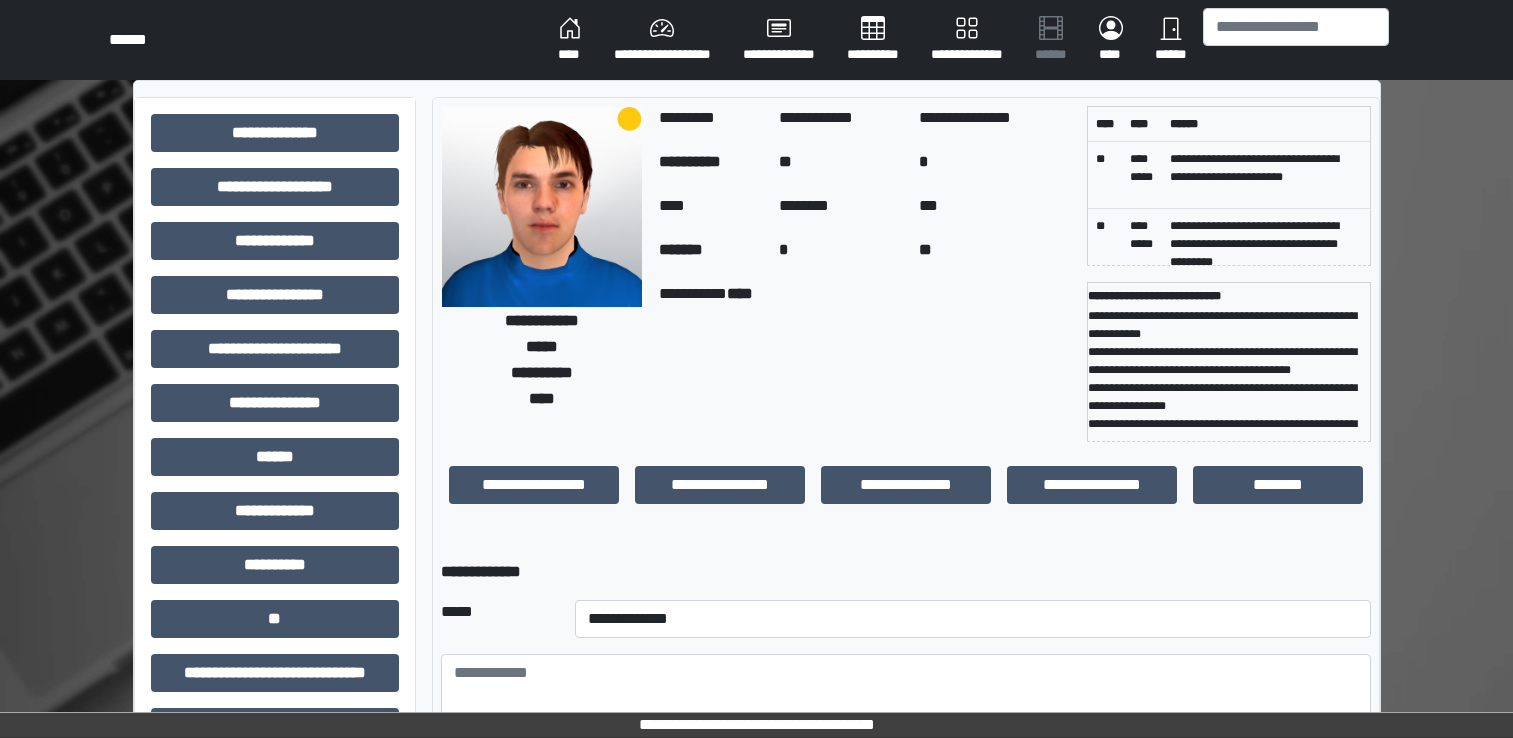 select on "*" 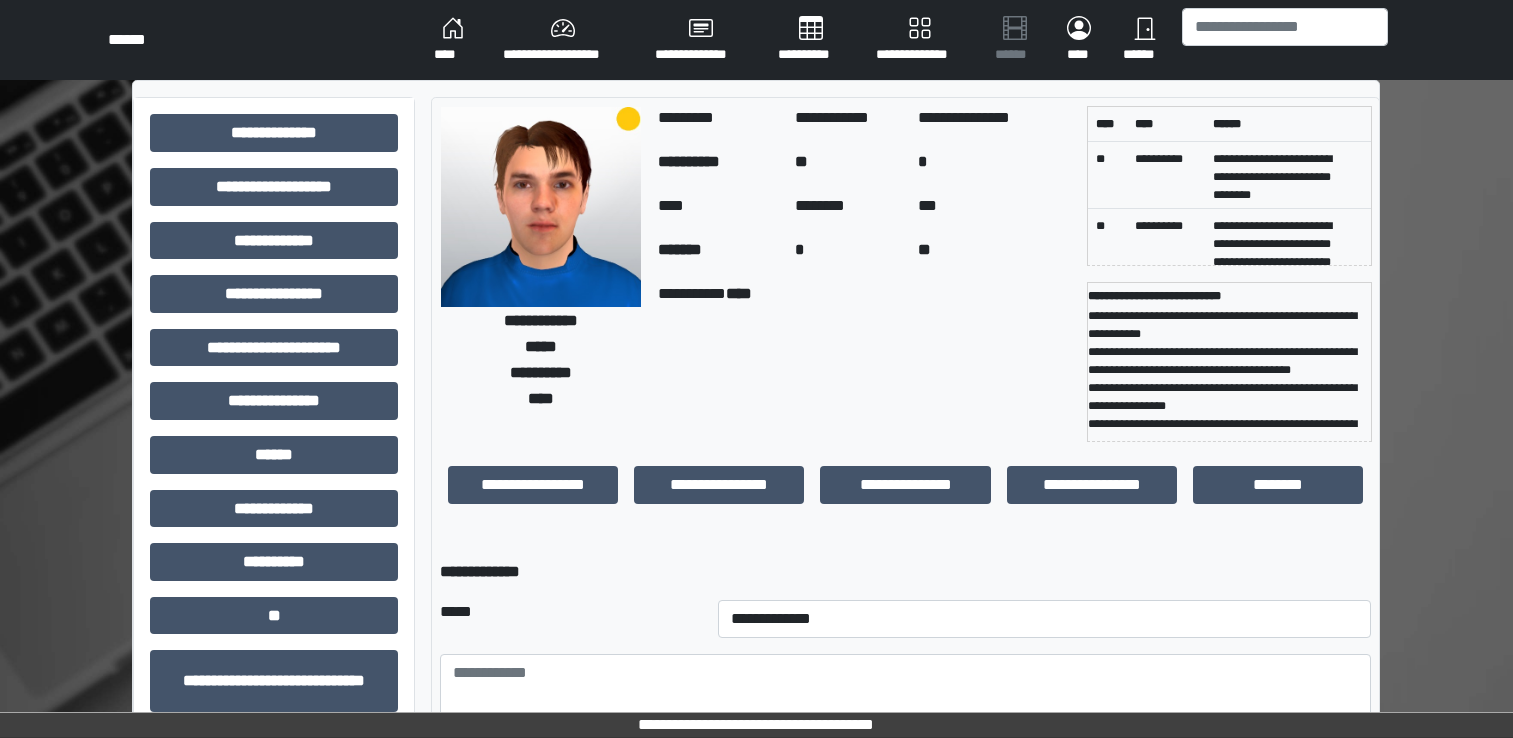 scroll, scrollTop: 49, scrollLeft: 0, axis: vertical 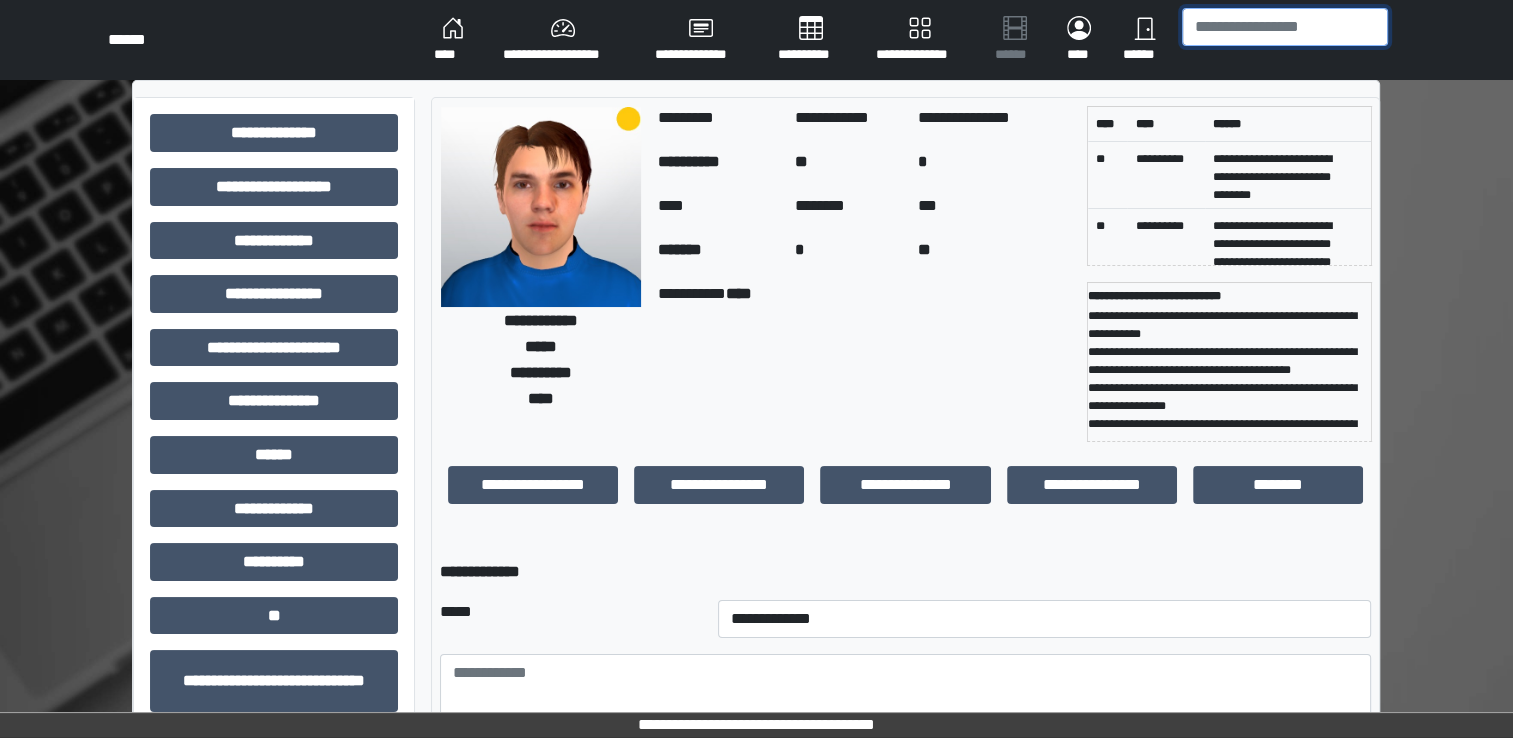 click at bounding box center [1285, 27] 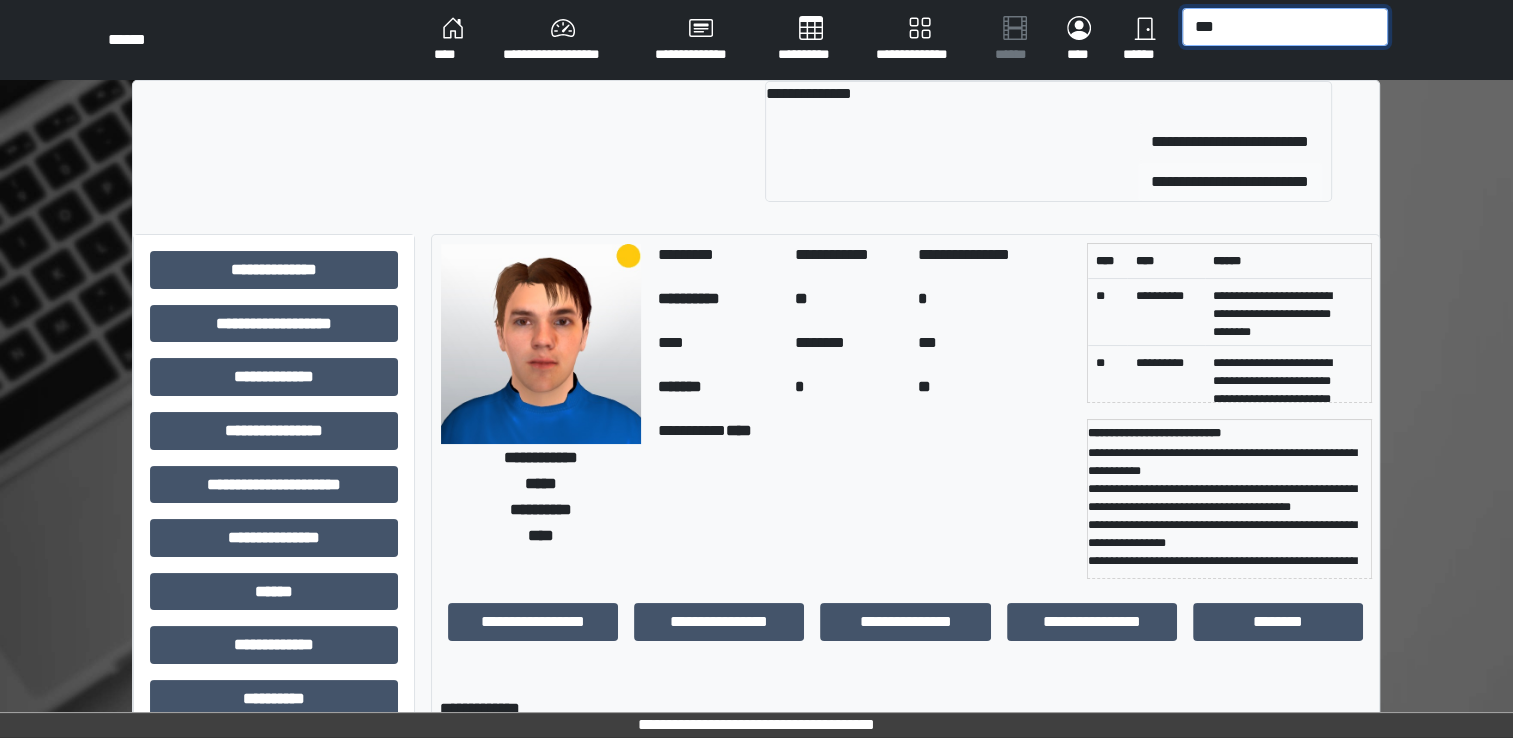 type on "***" 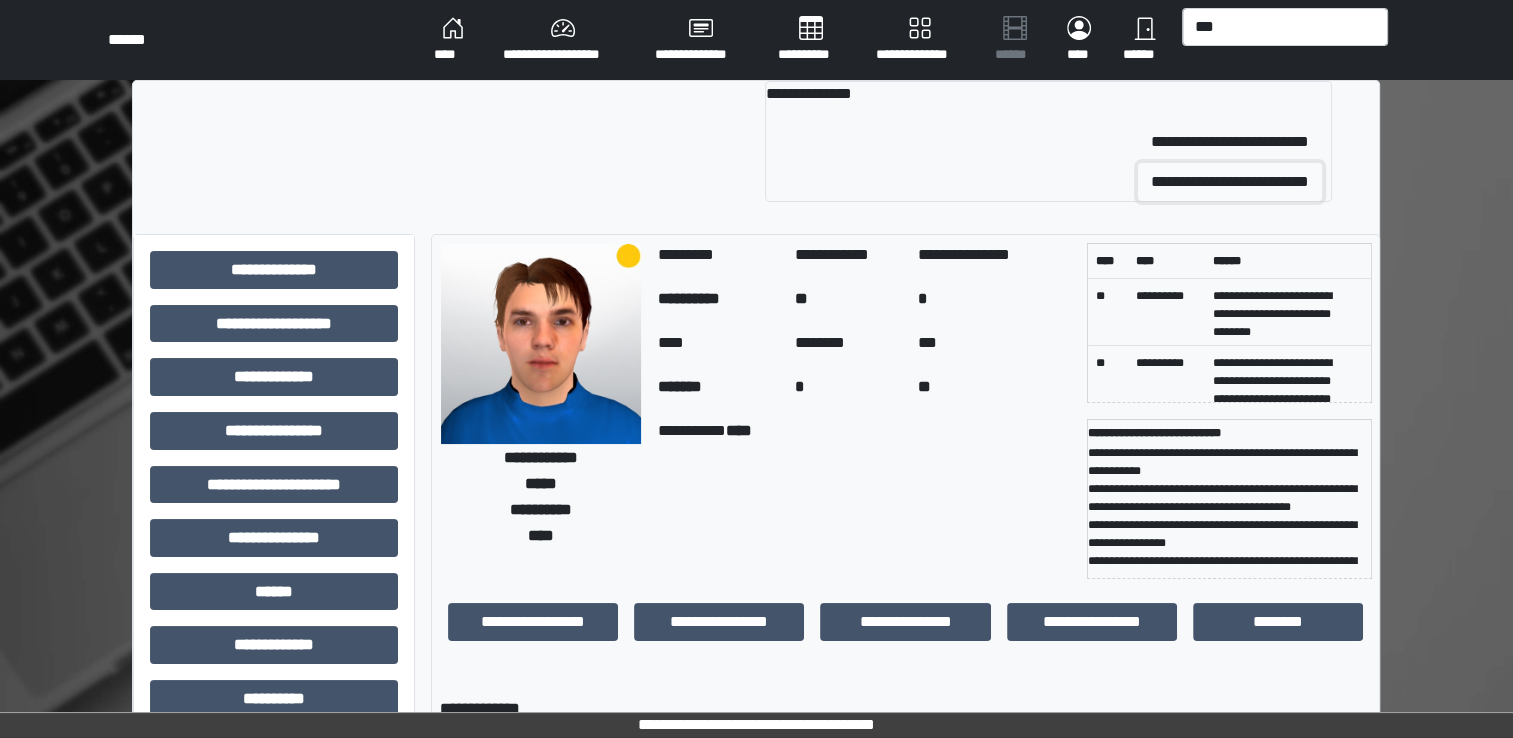 click on "**********" at bounding box center (1230, 182) 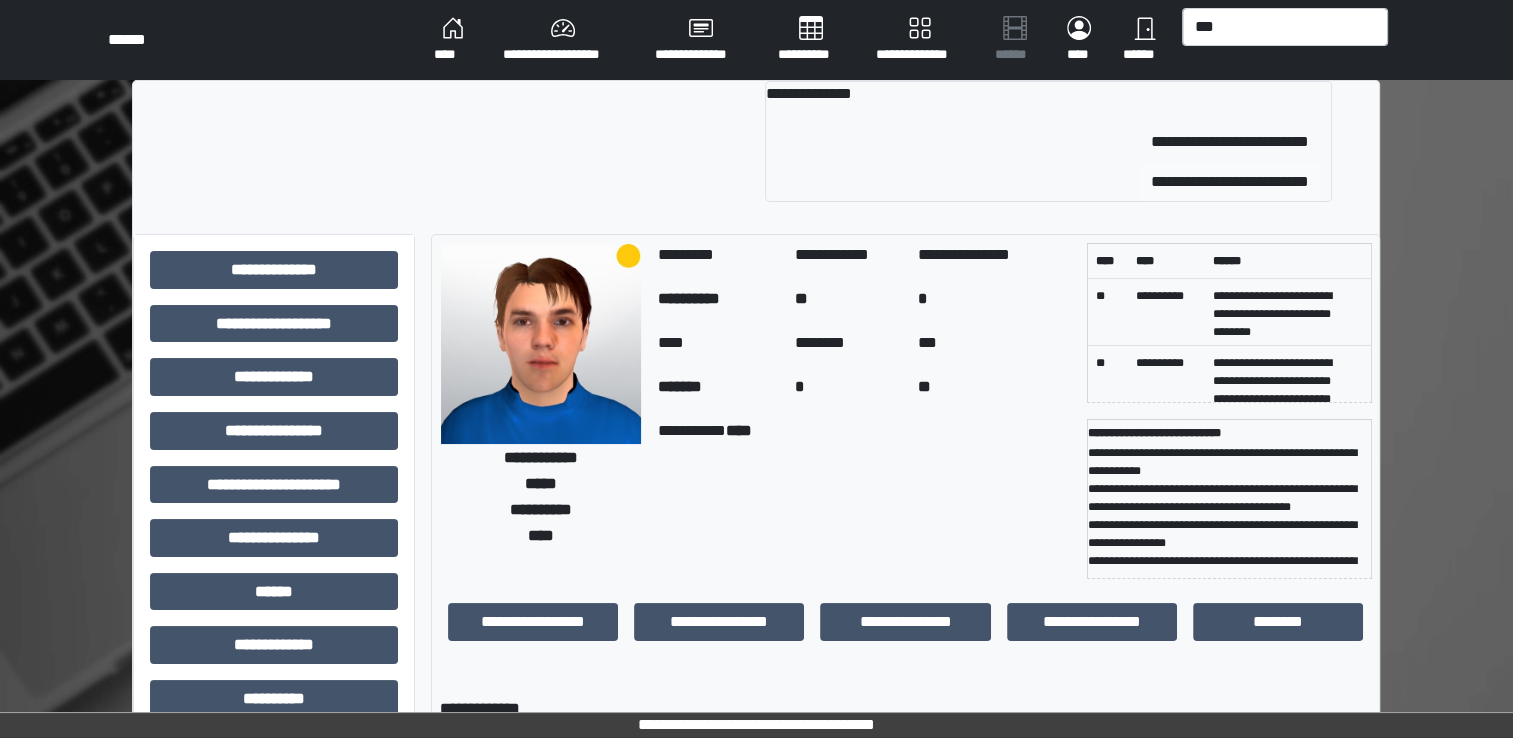 type 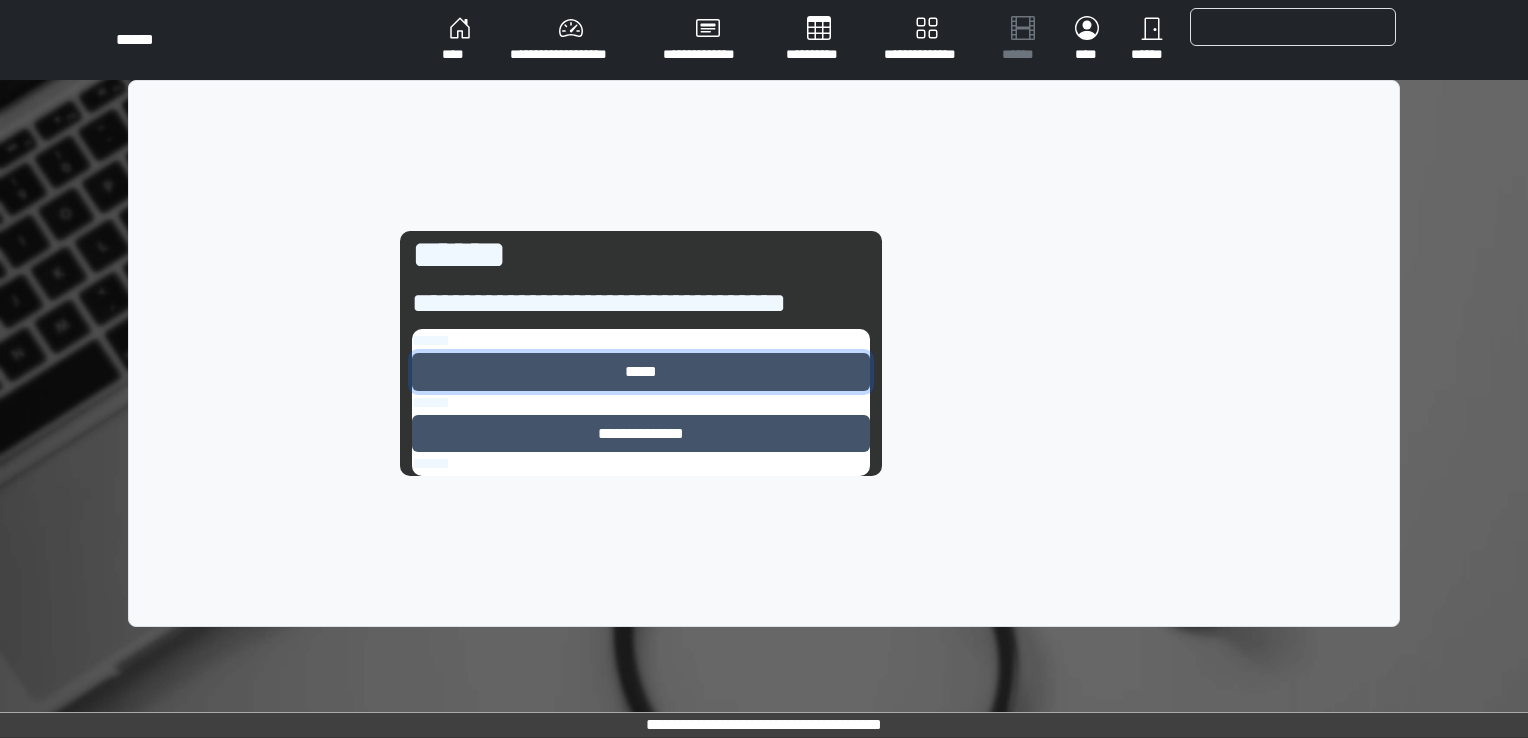 click on "*****" at bounding box center (641, 372) 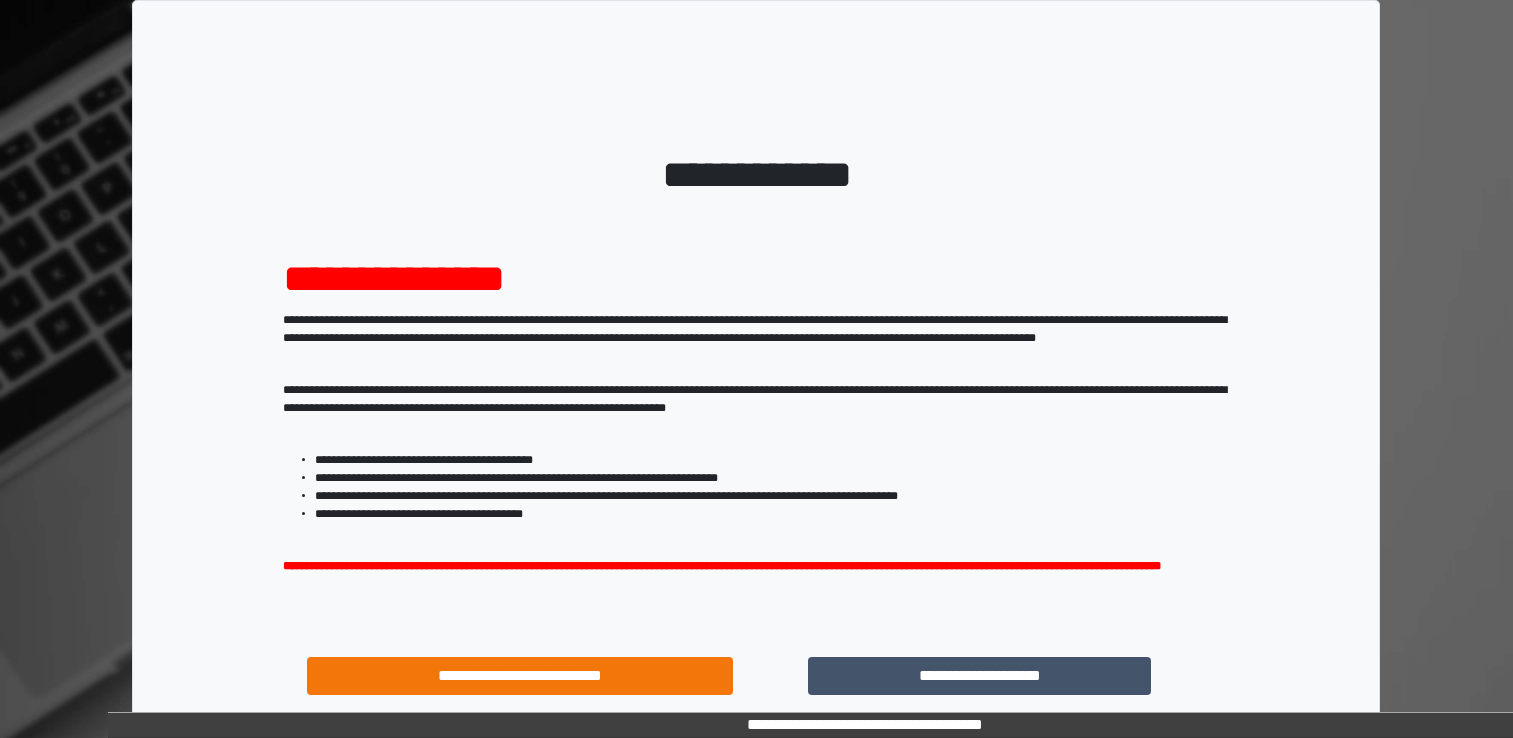 scroll, scrollTop: 0, scrollLeft: 0, axis: both 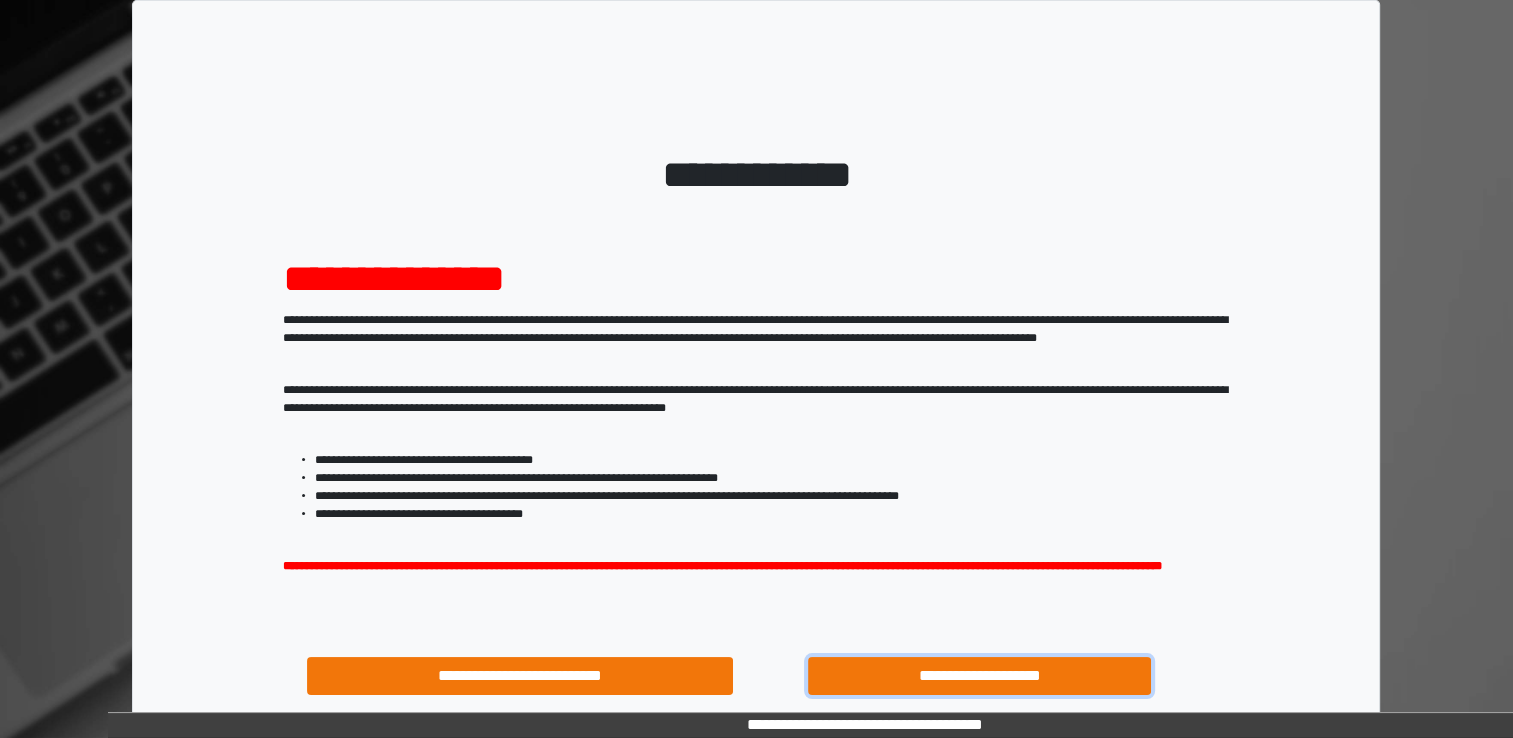 click on "**********" at bounding box center [980, 676] 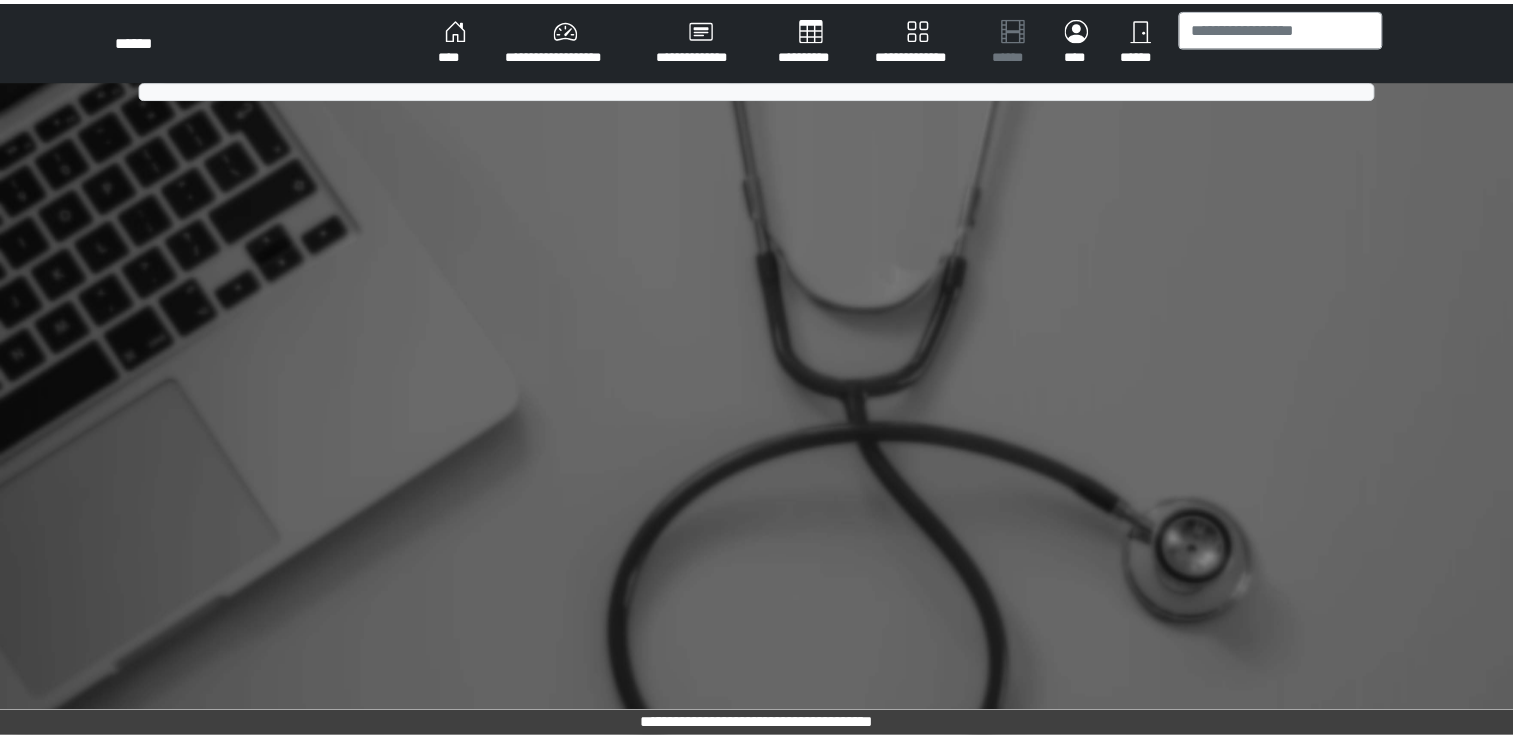 scroll, scrollTop: 0, scrollLeft: 0, axis: both 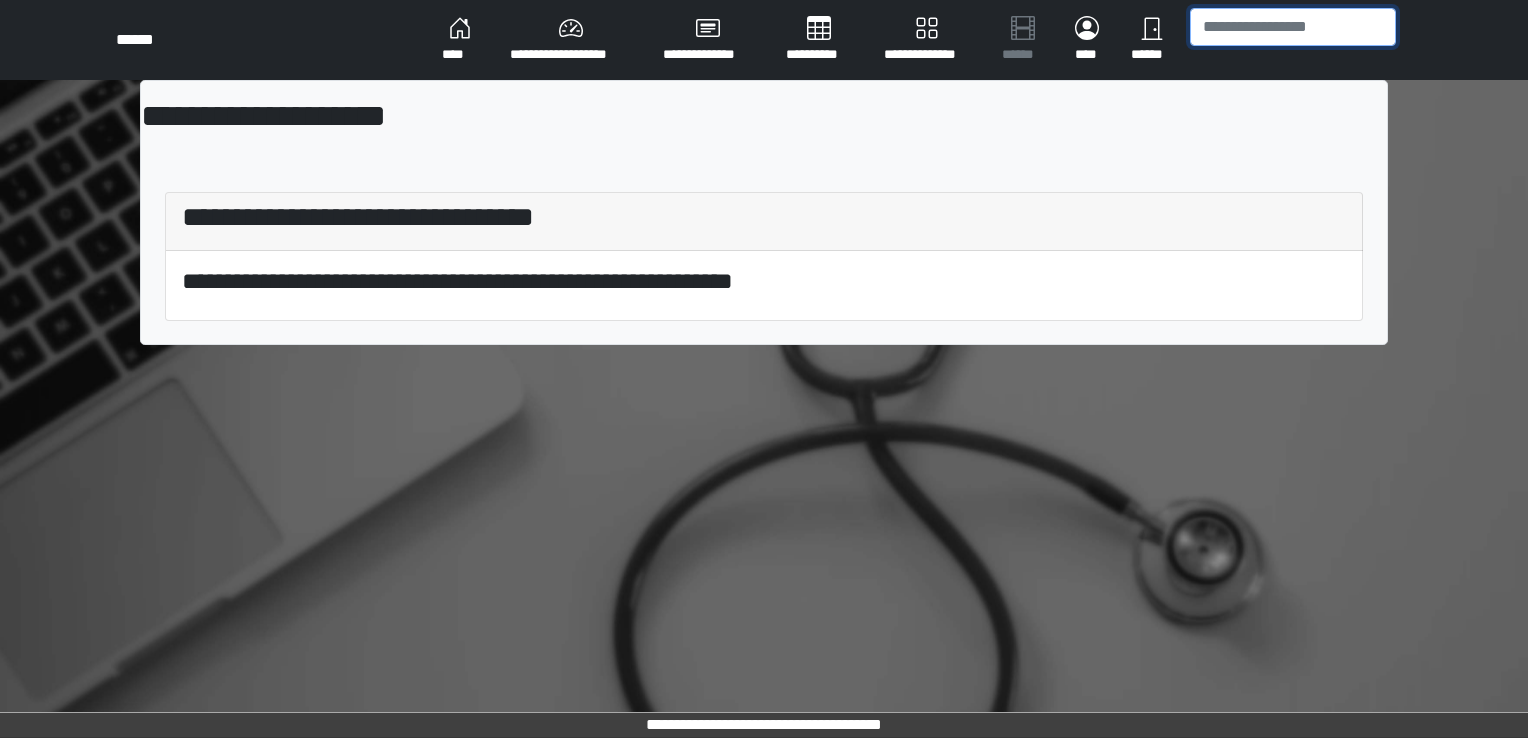 click at bounding box center [1293, 27] 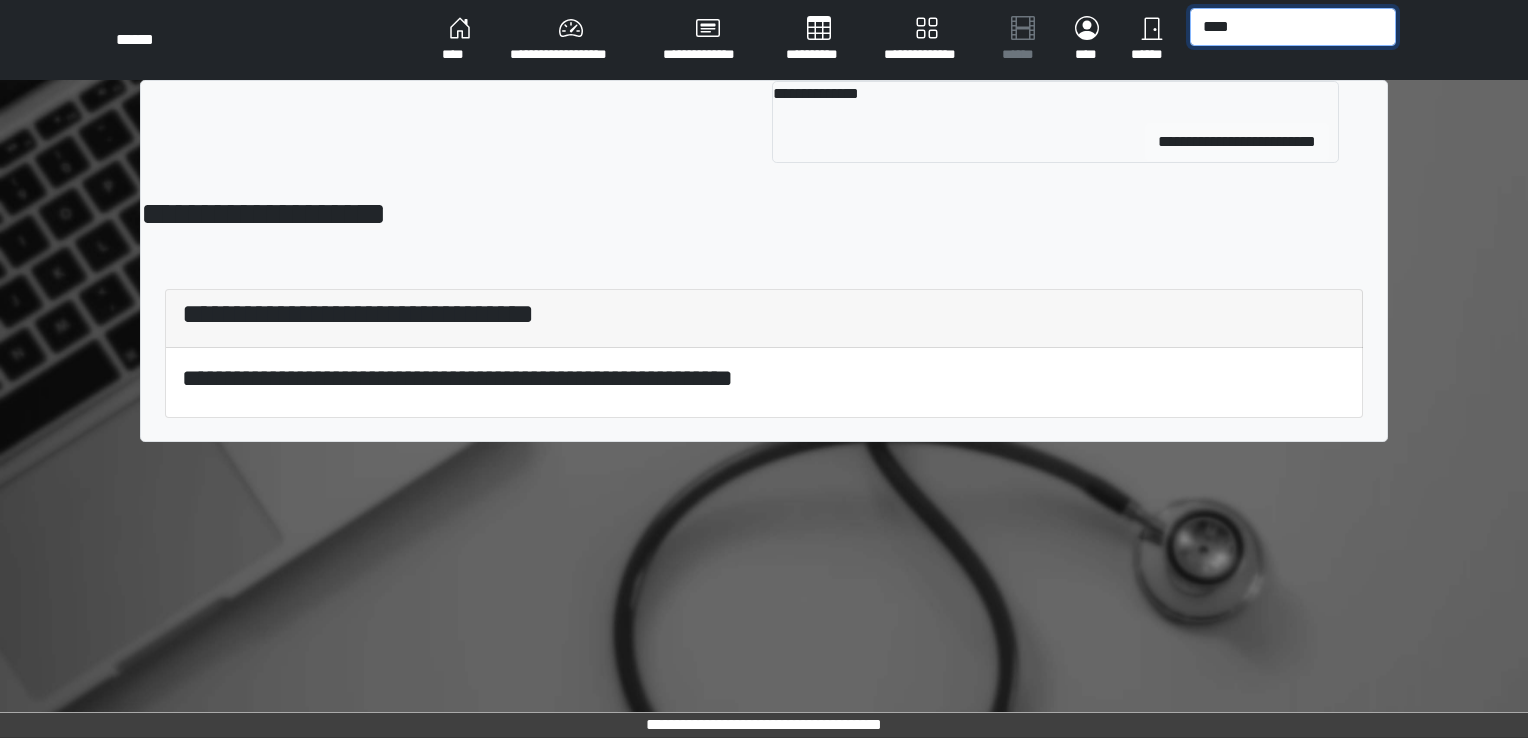type on "****" 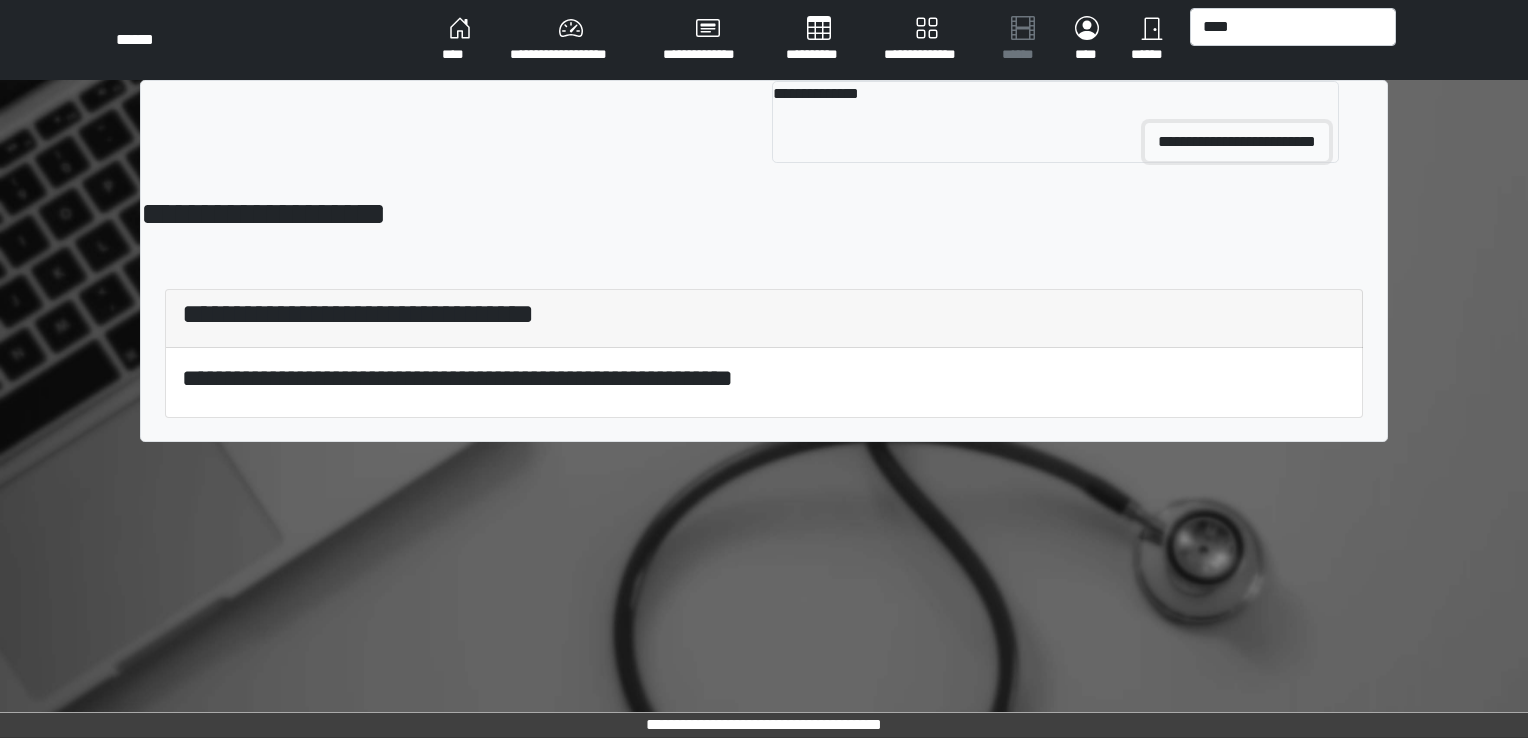 click on "**********" at bounding box center (1237, 142) 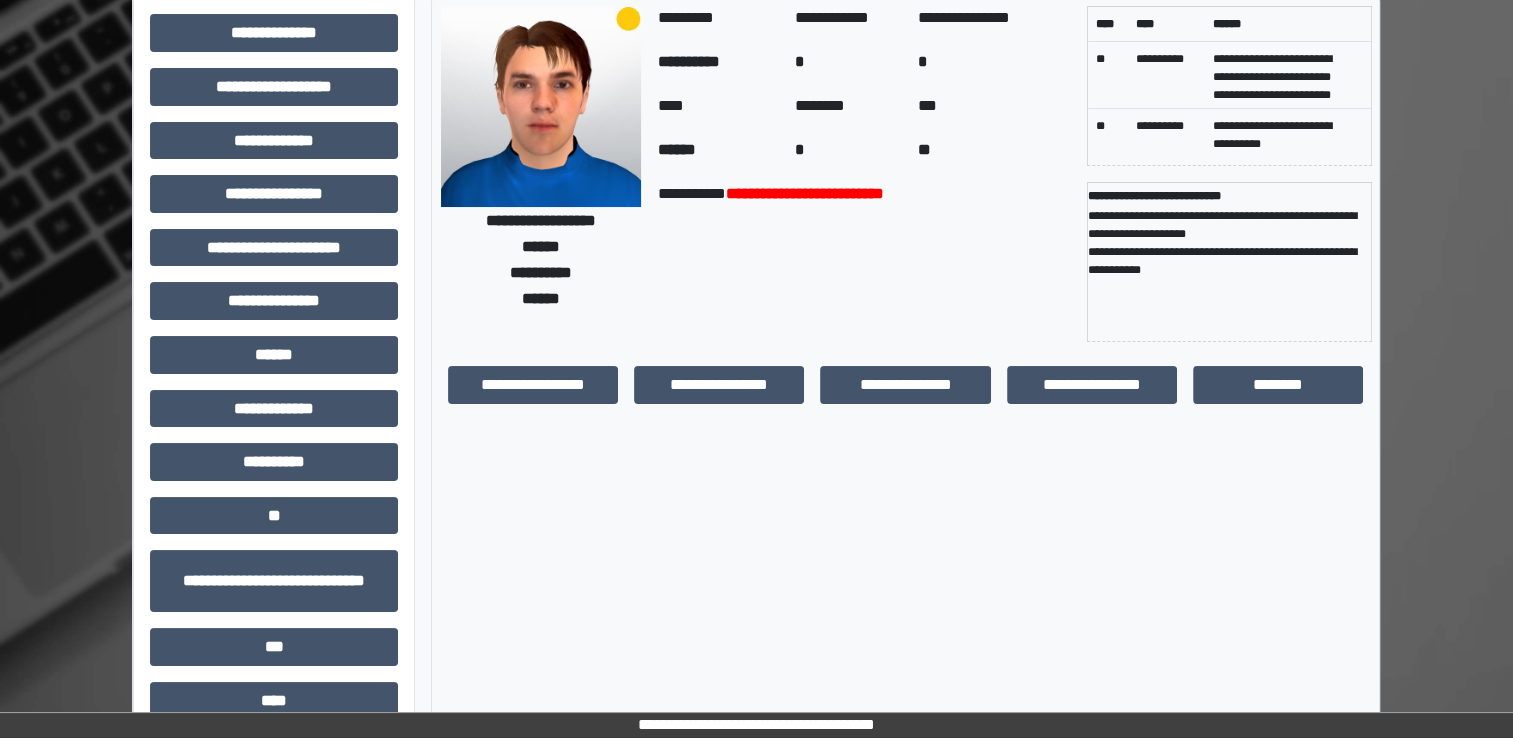 scroll, scrollTop: 0, scrollLeft: 0, axis: both 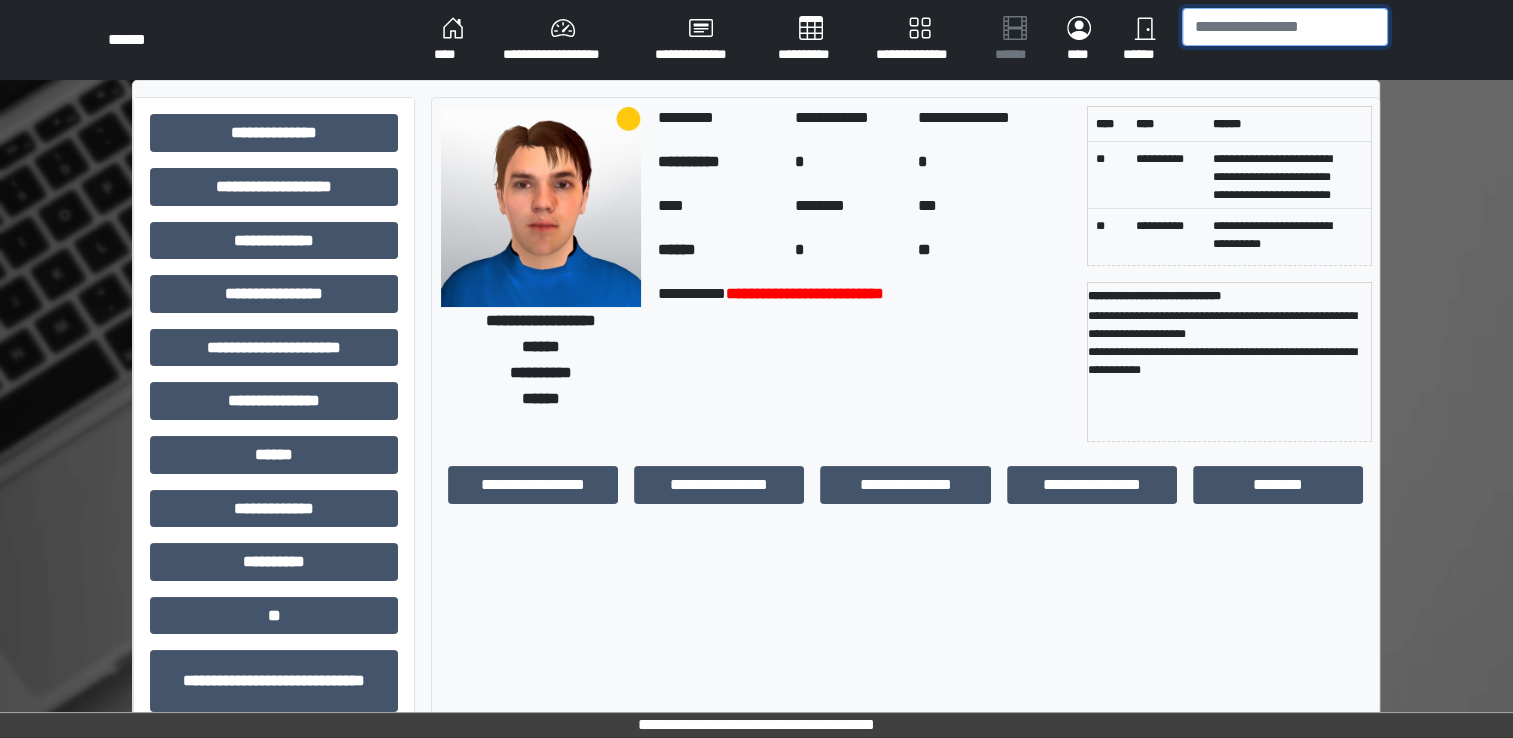 click at bounding box center (1285, 27) 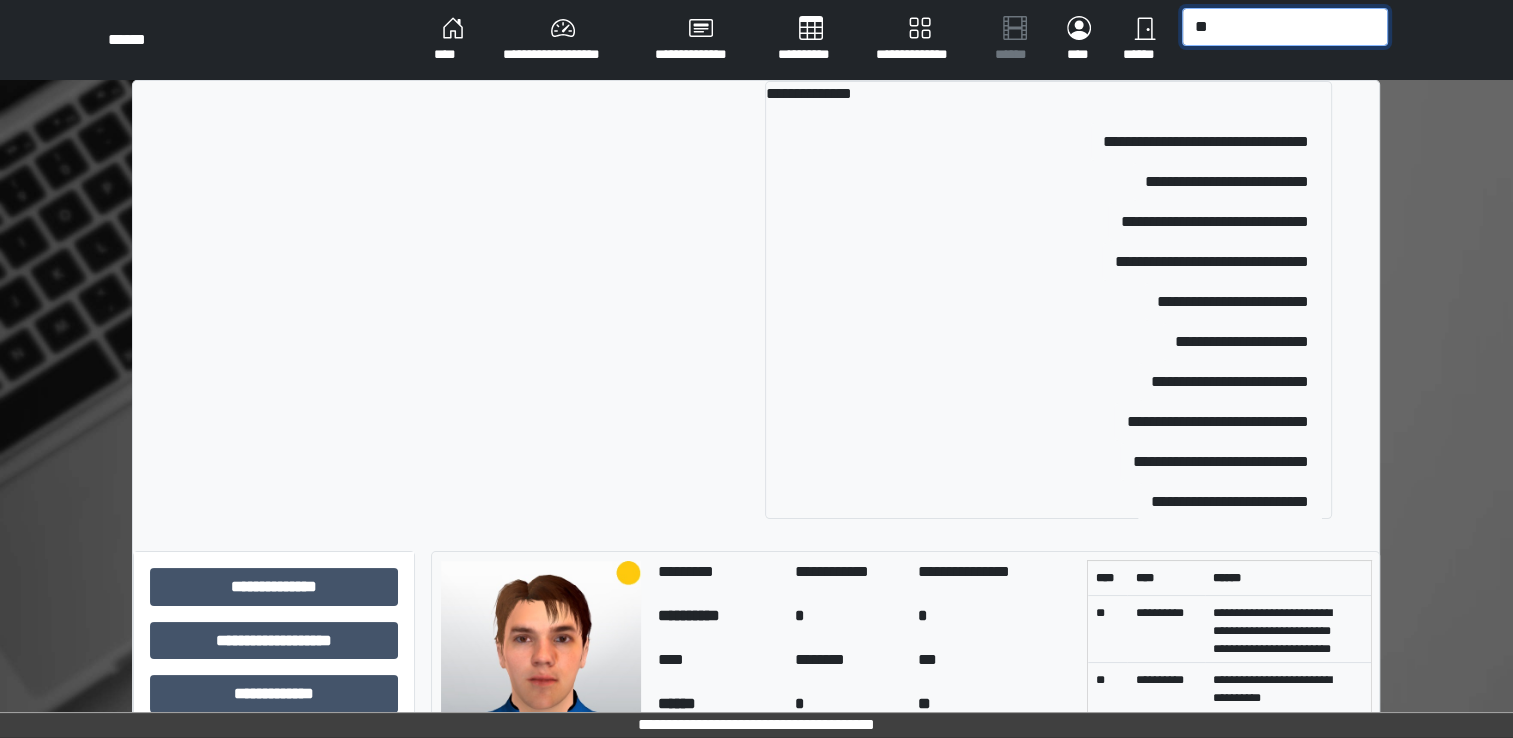 type on "*" 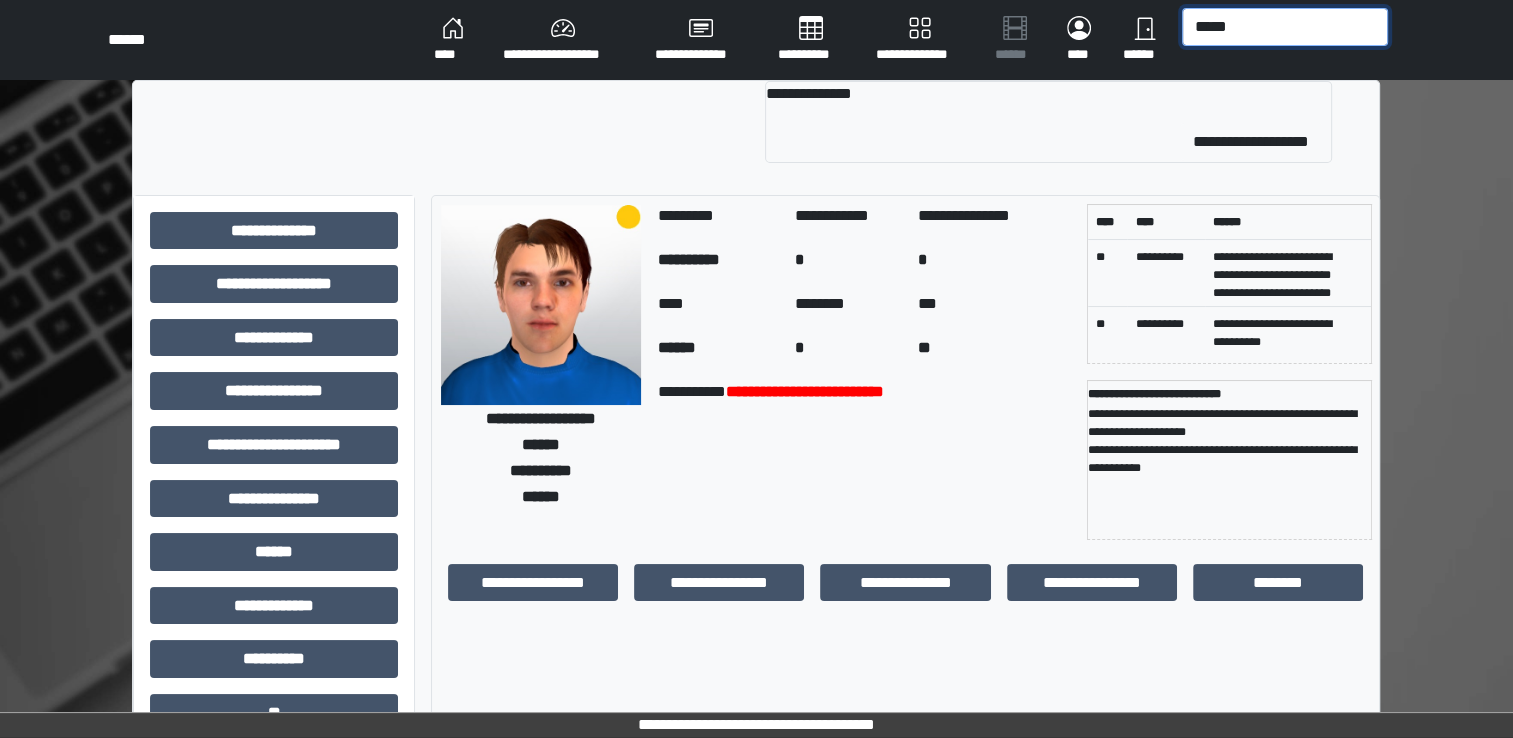 type on "*****" 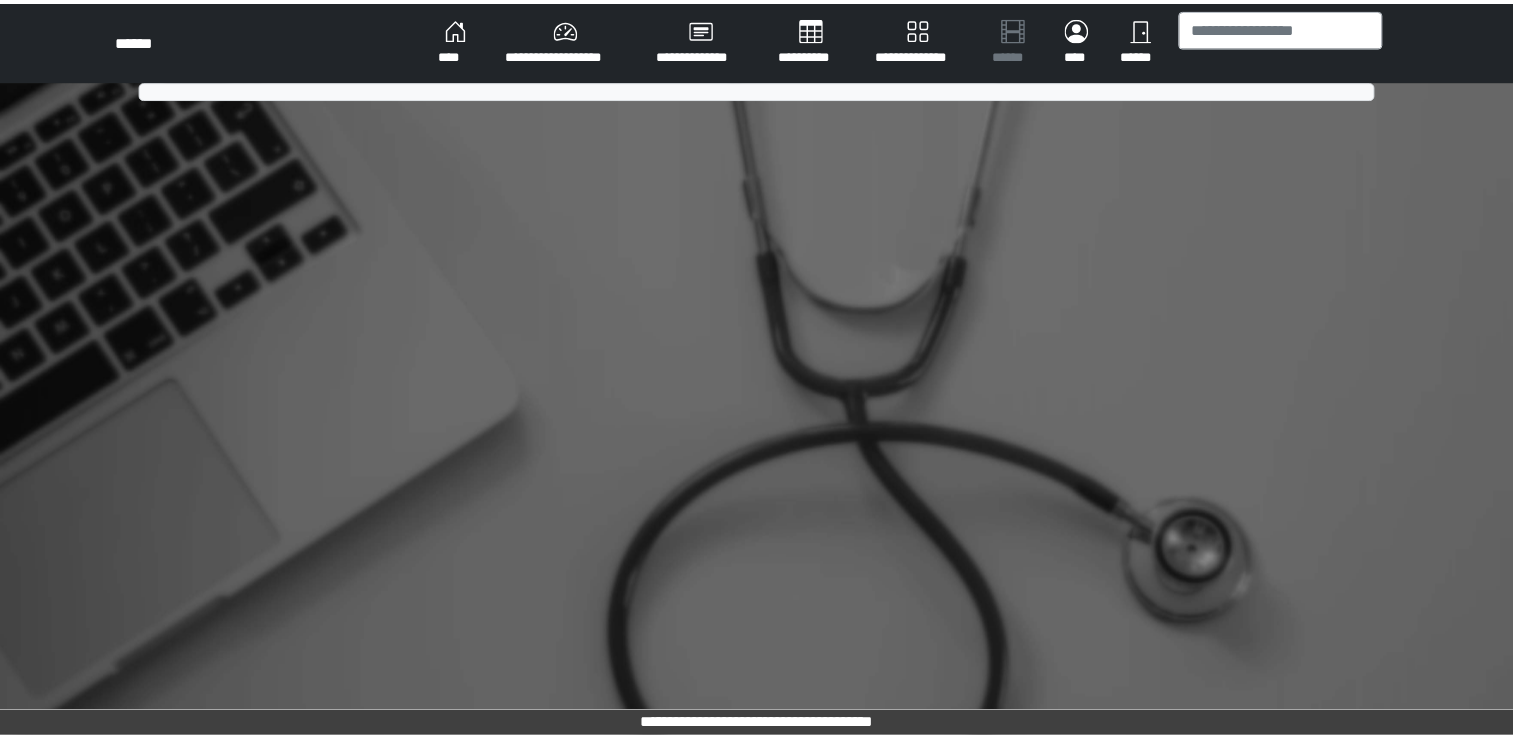 scroll, scrollTop: 0, scrollLeft: 0, axis: both 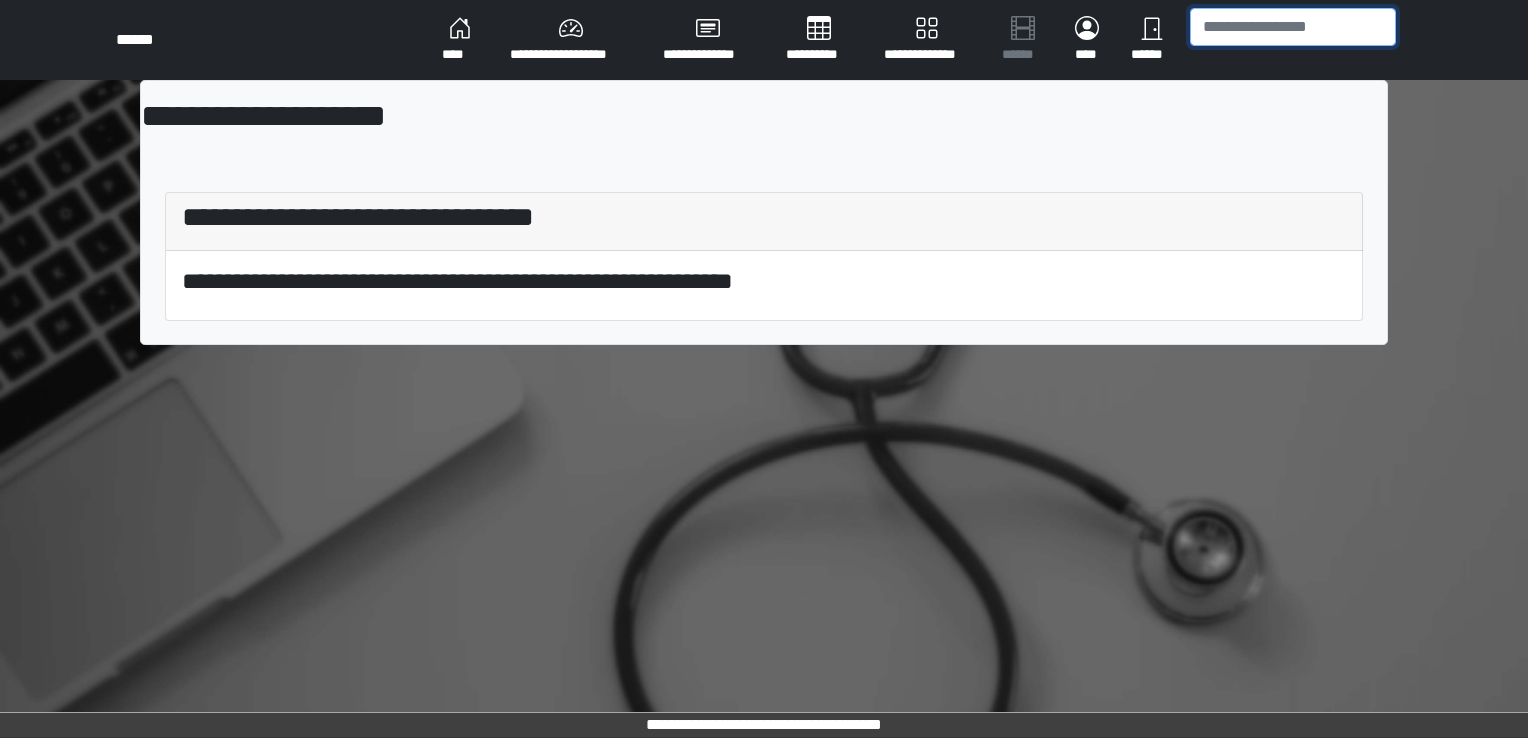 click at bounding box center (1293, 27) 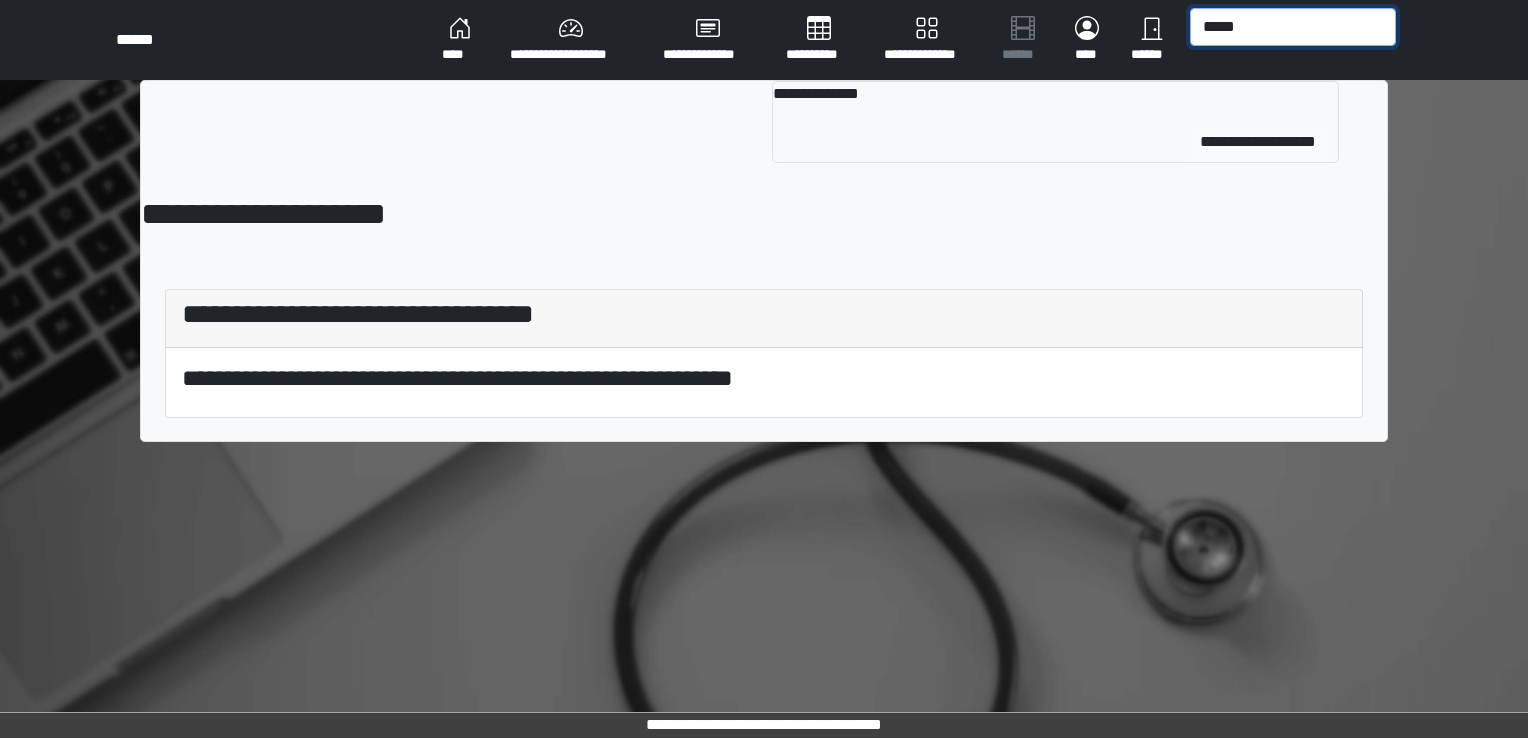 type on "*****" 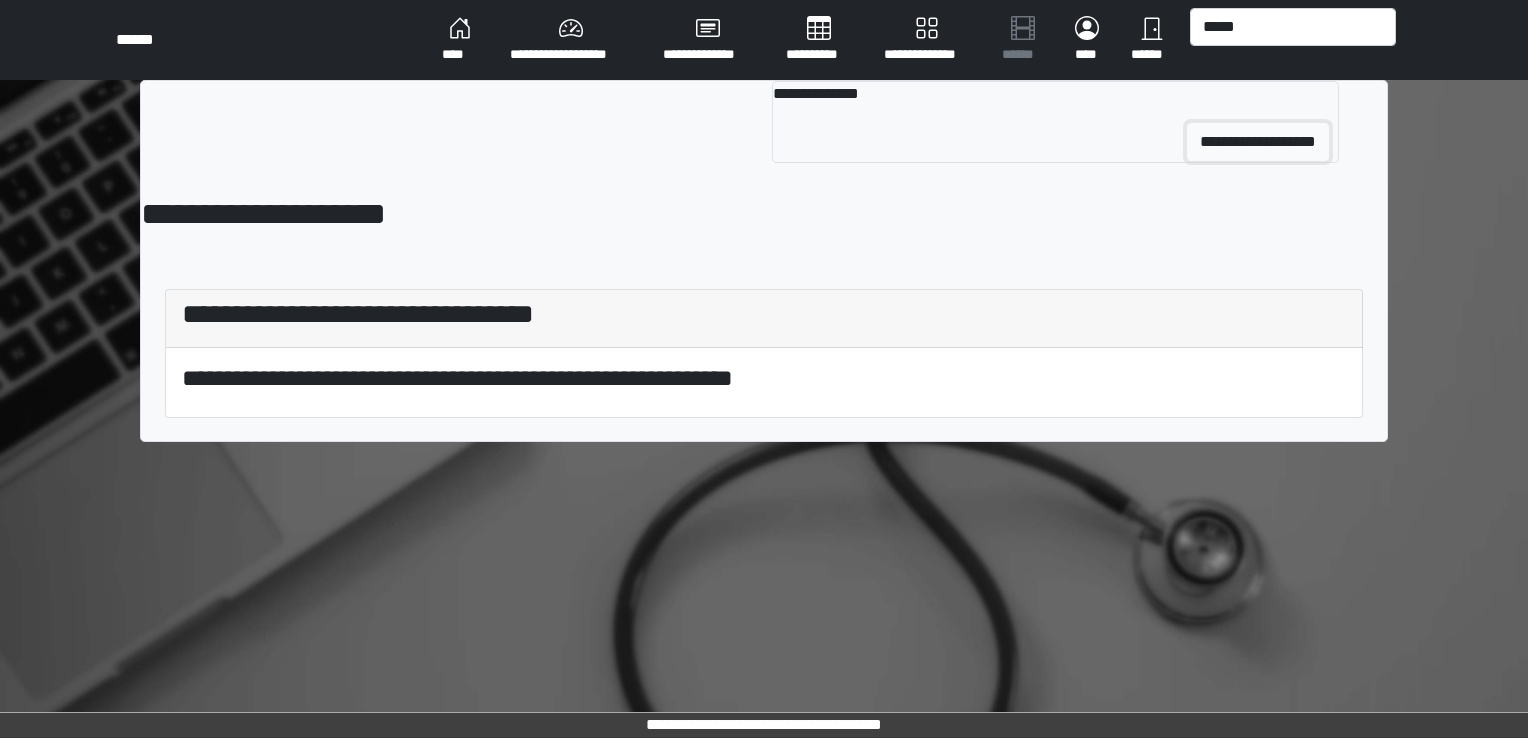 click on "**********" at bounding box center [1258, 142] 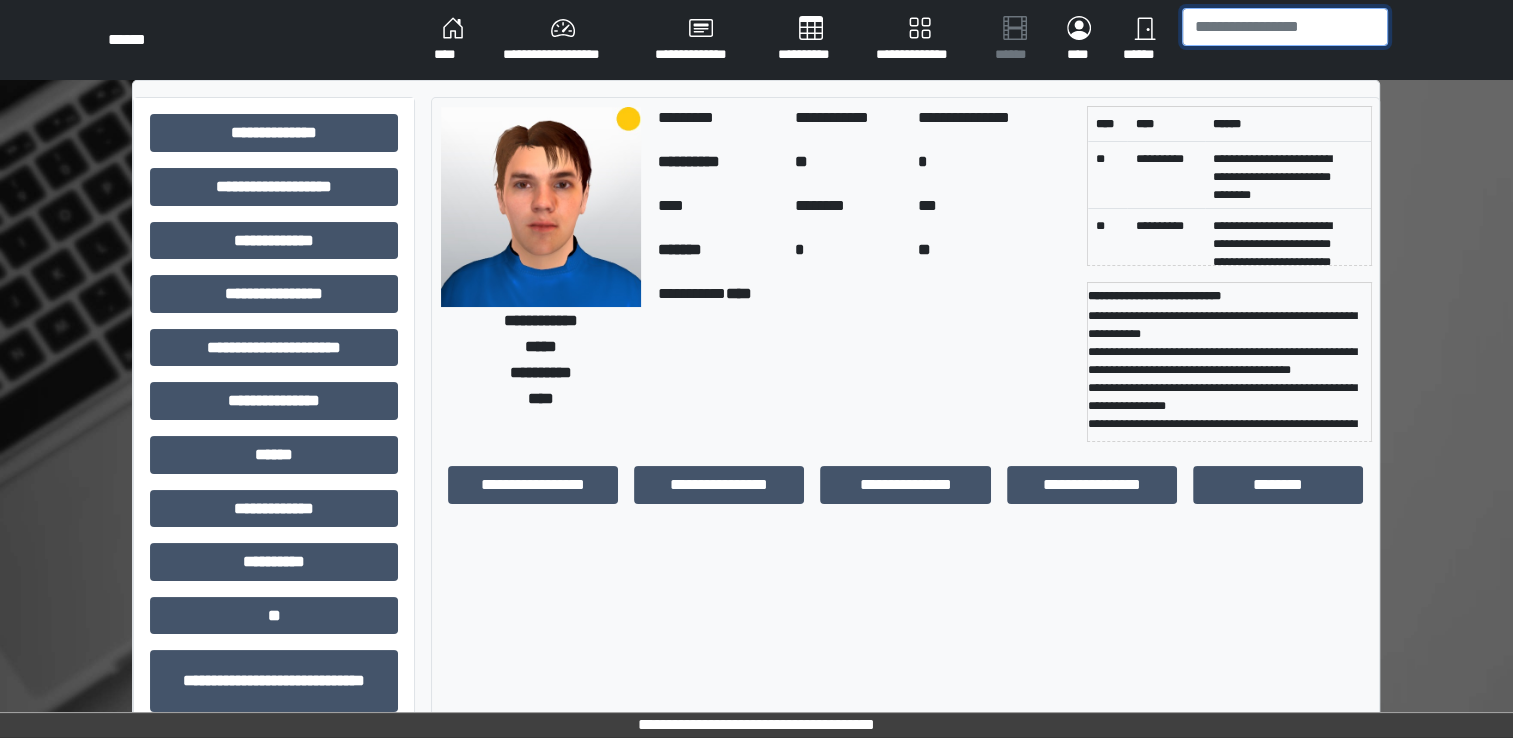click at bounding box center (1285, 27) 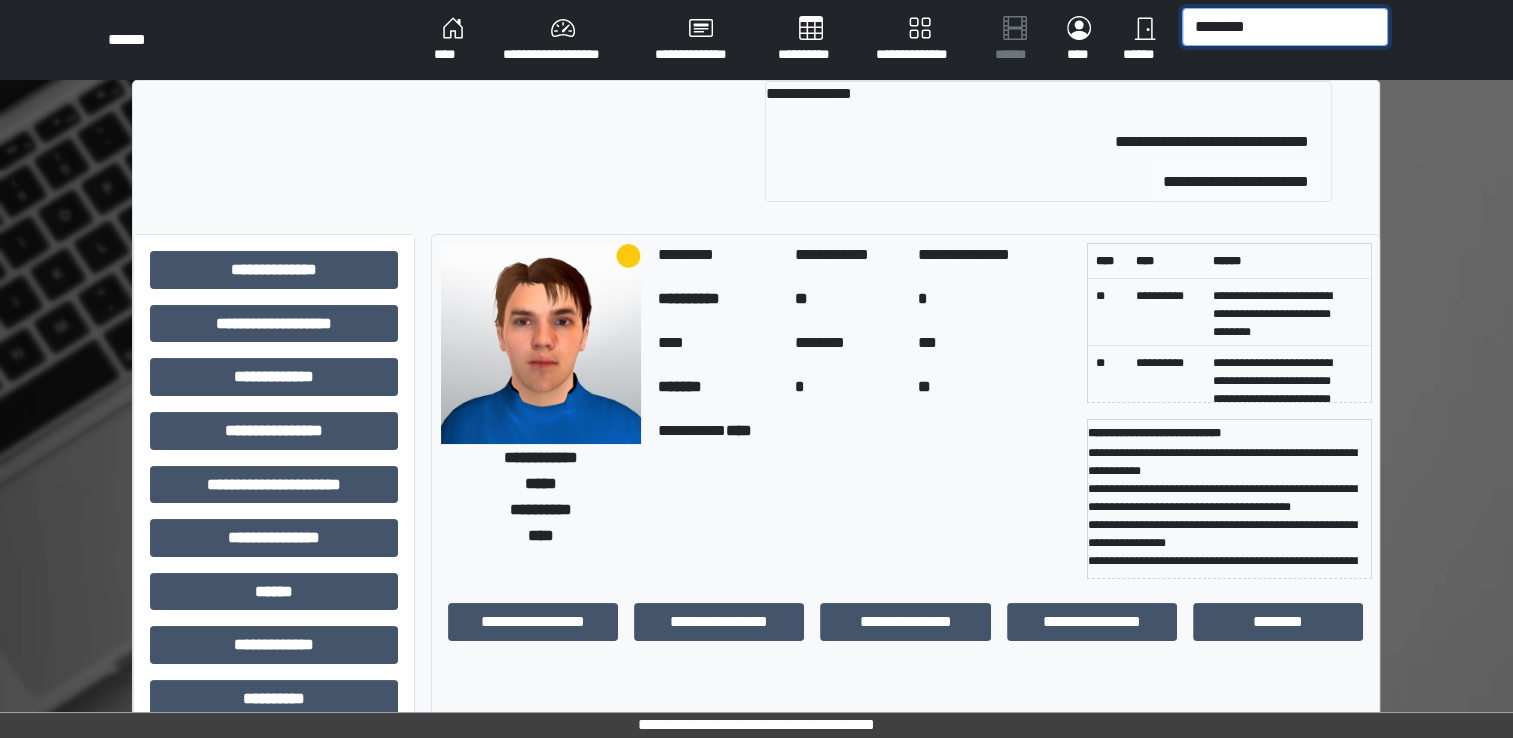type on "********" 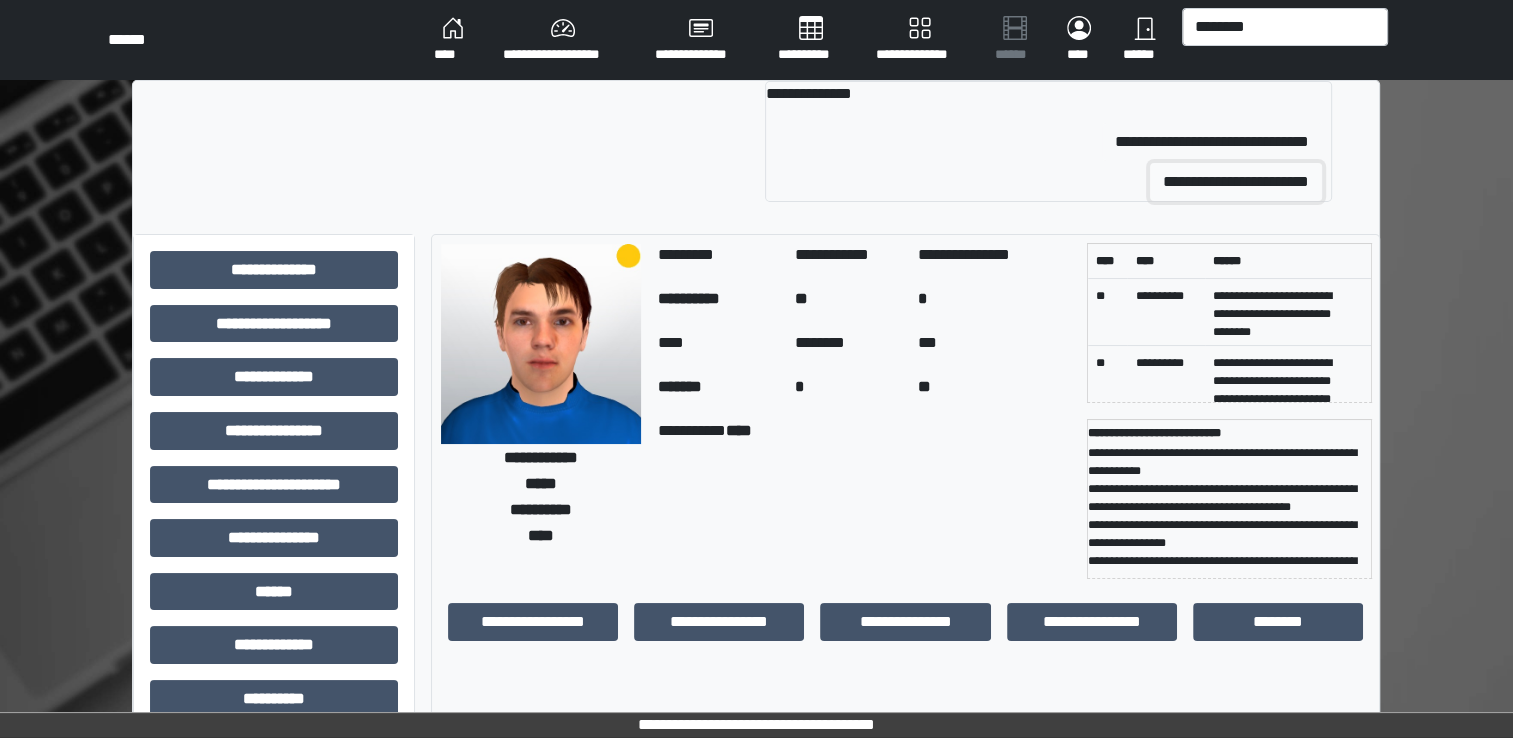 click on "**********" at bounding box center (1236, 182) 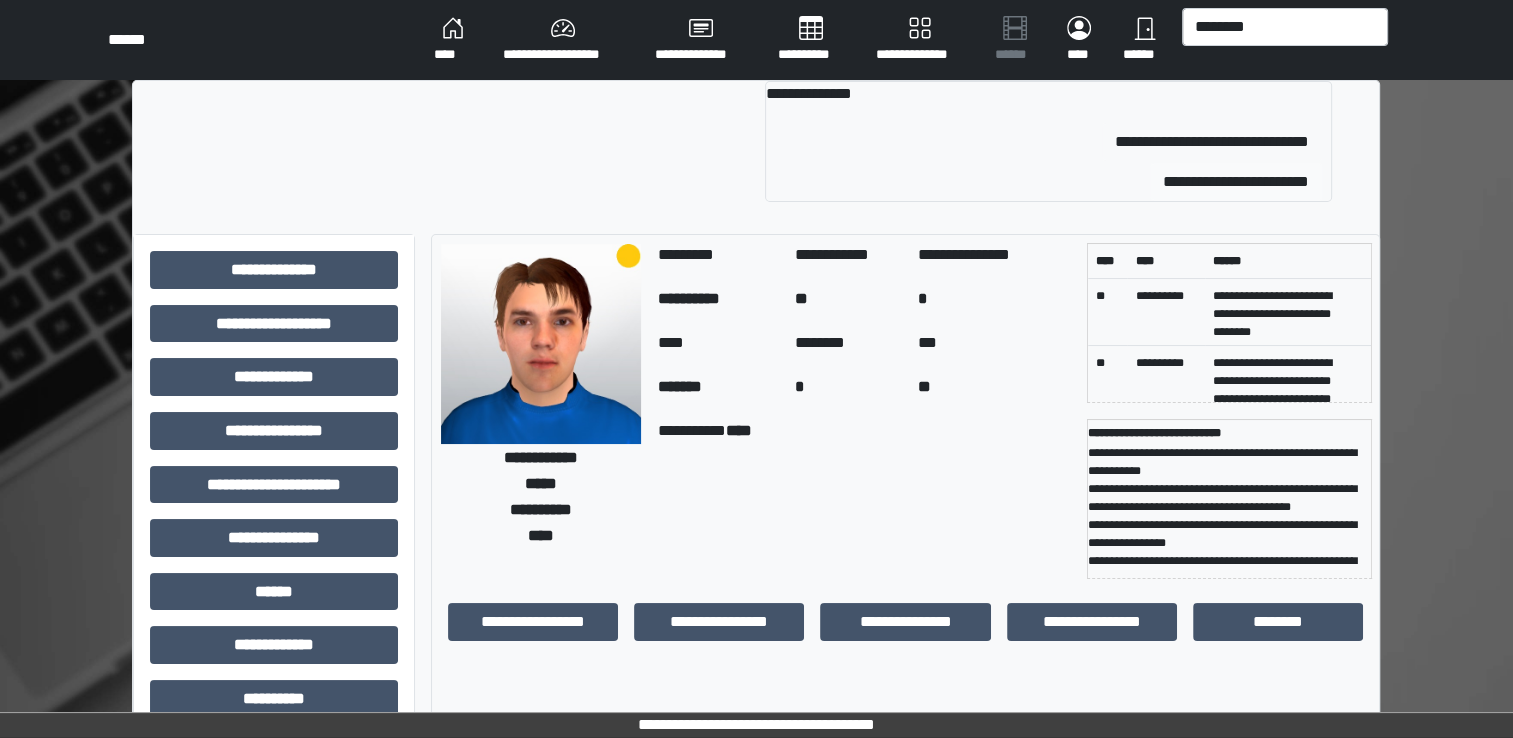 type 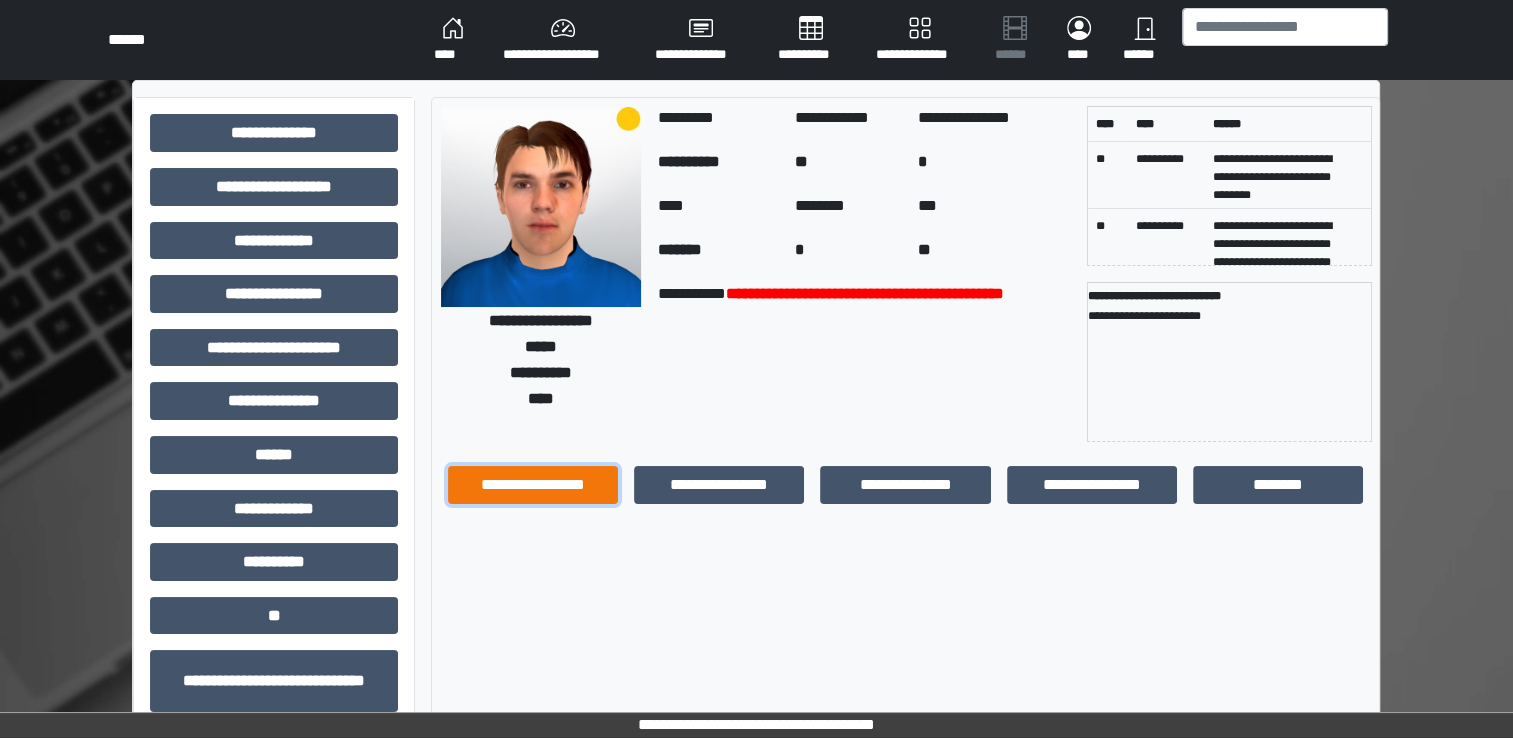 click on "**********" at bounding box center [533, 485] 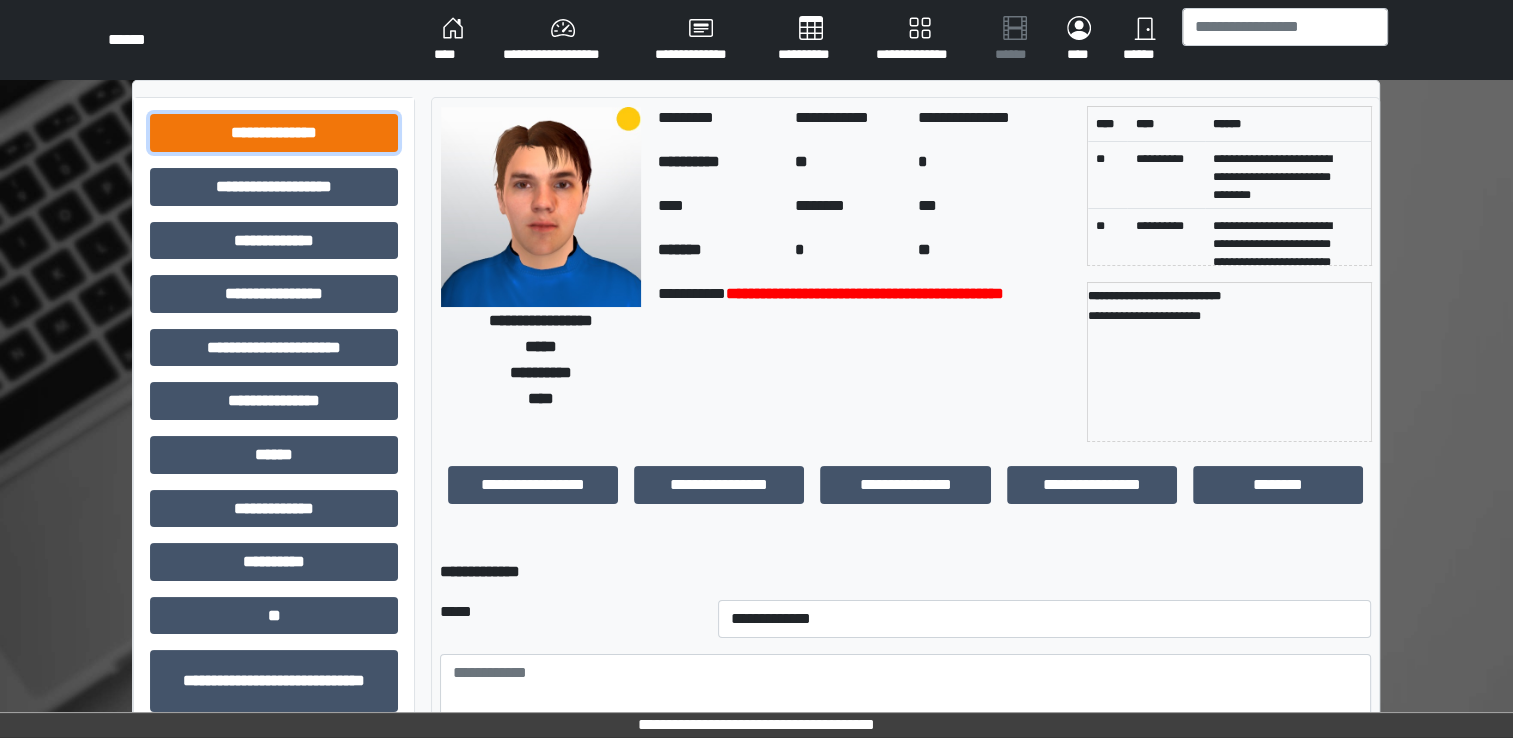 click on "**********" at bounding box center [274, 133] 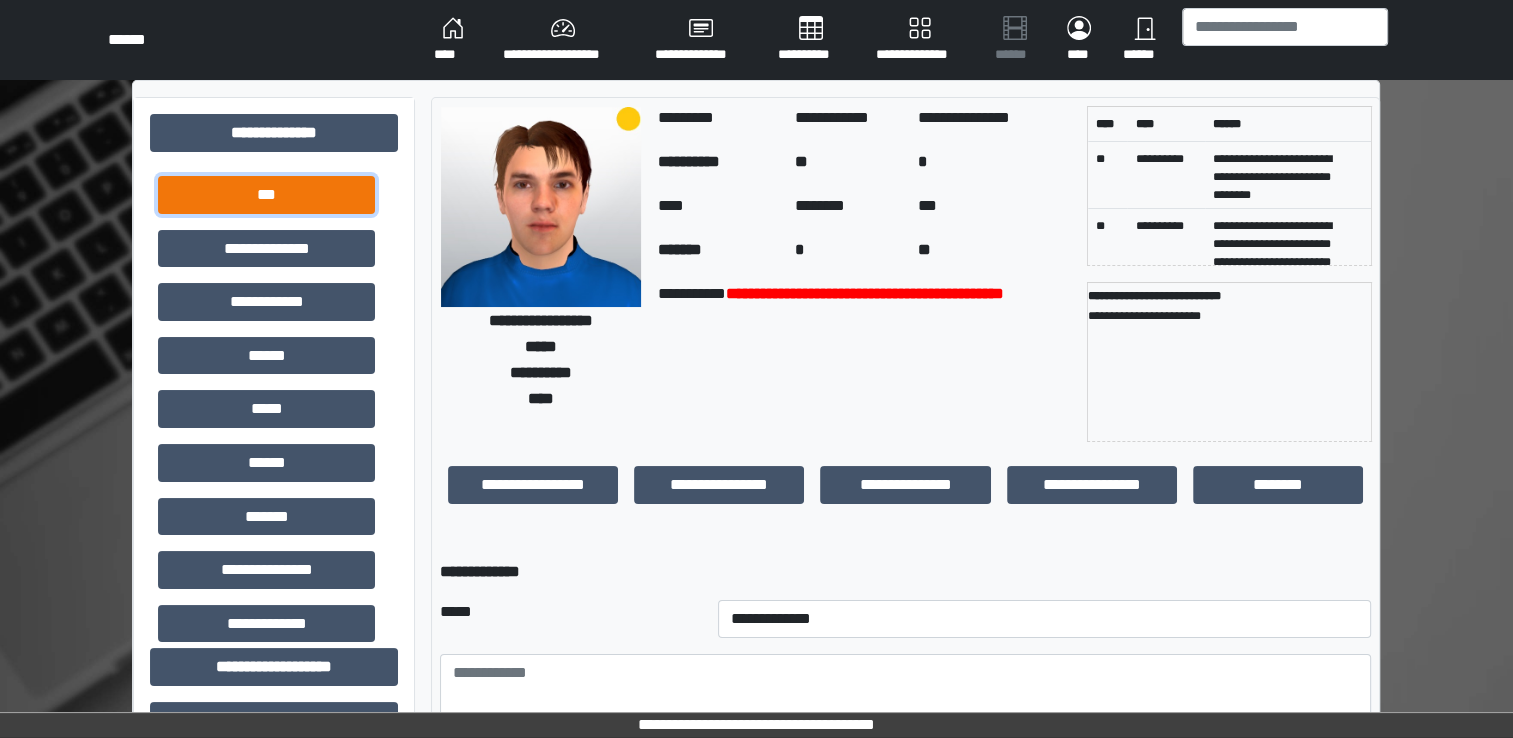 click on "***" at bounding box center (266, 195) 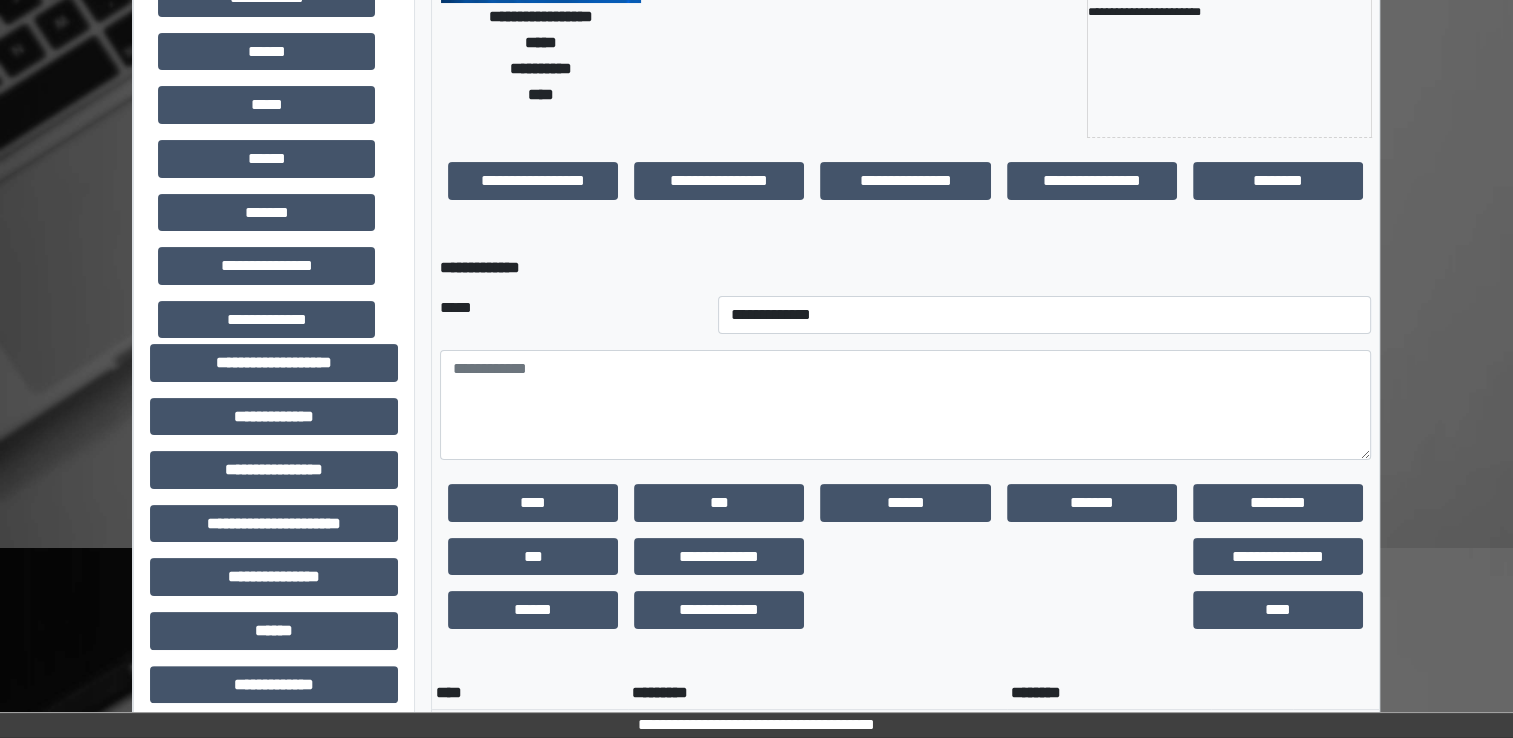 scroll, scrollTop: 286, scrollLeft: 0, axis: vertical 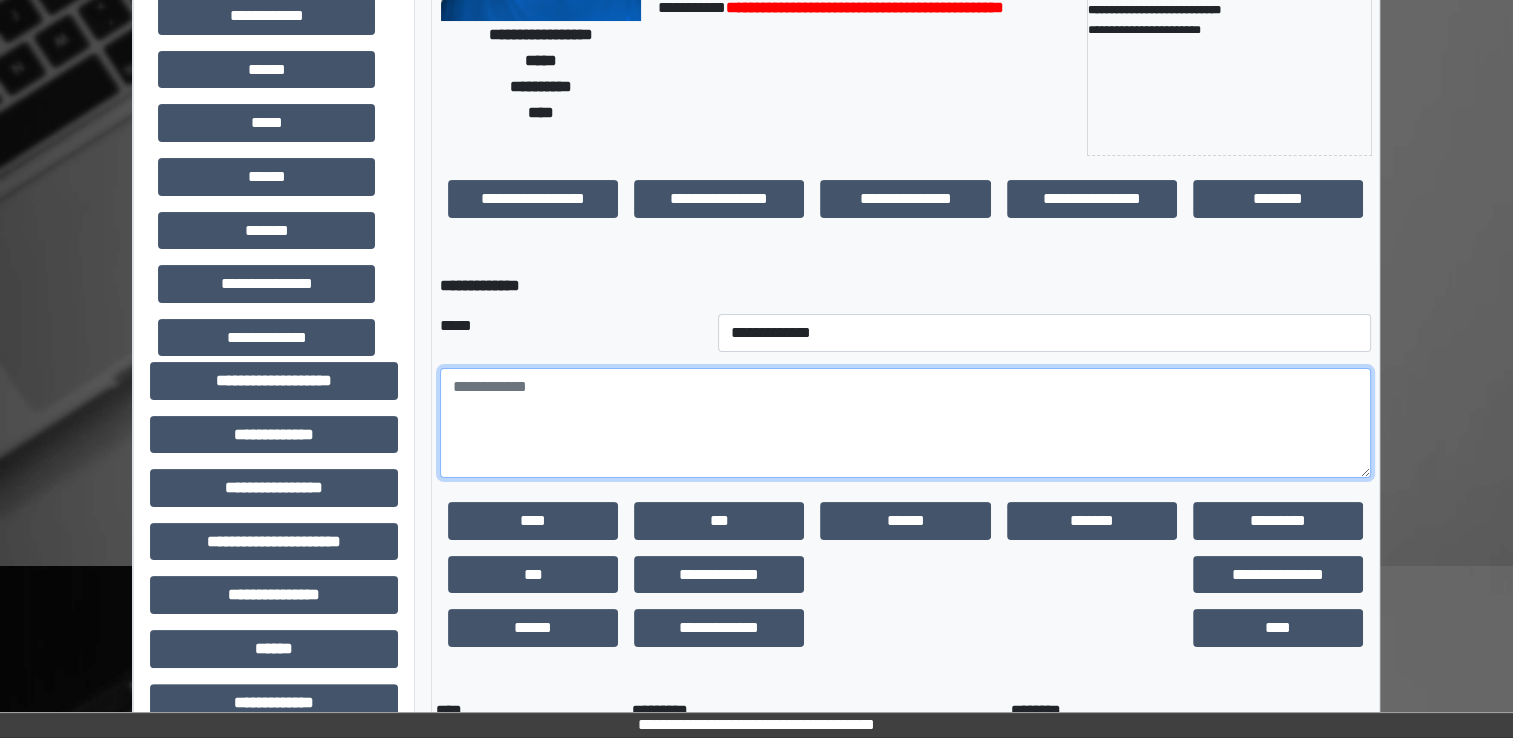 click at bounding box center (905, 423) 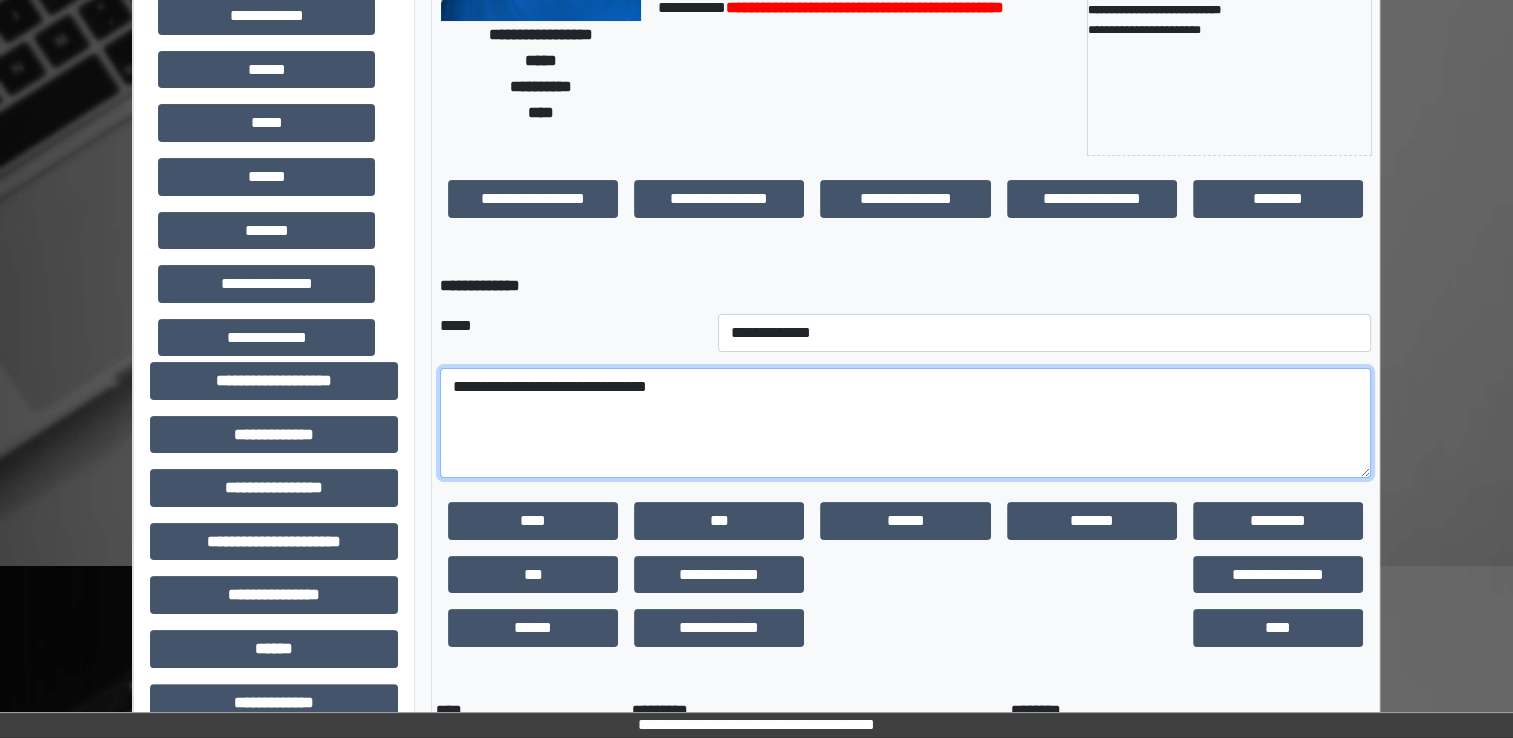 type on "**********" 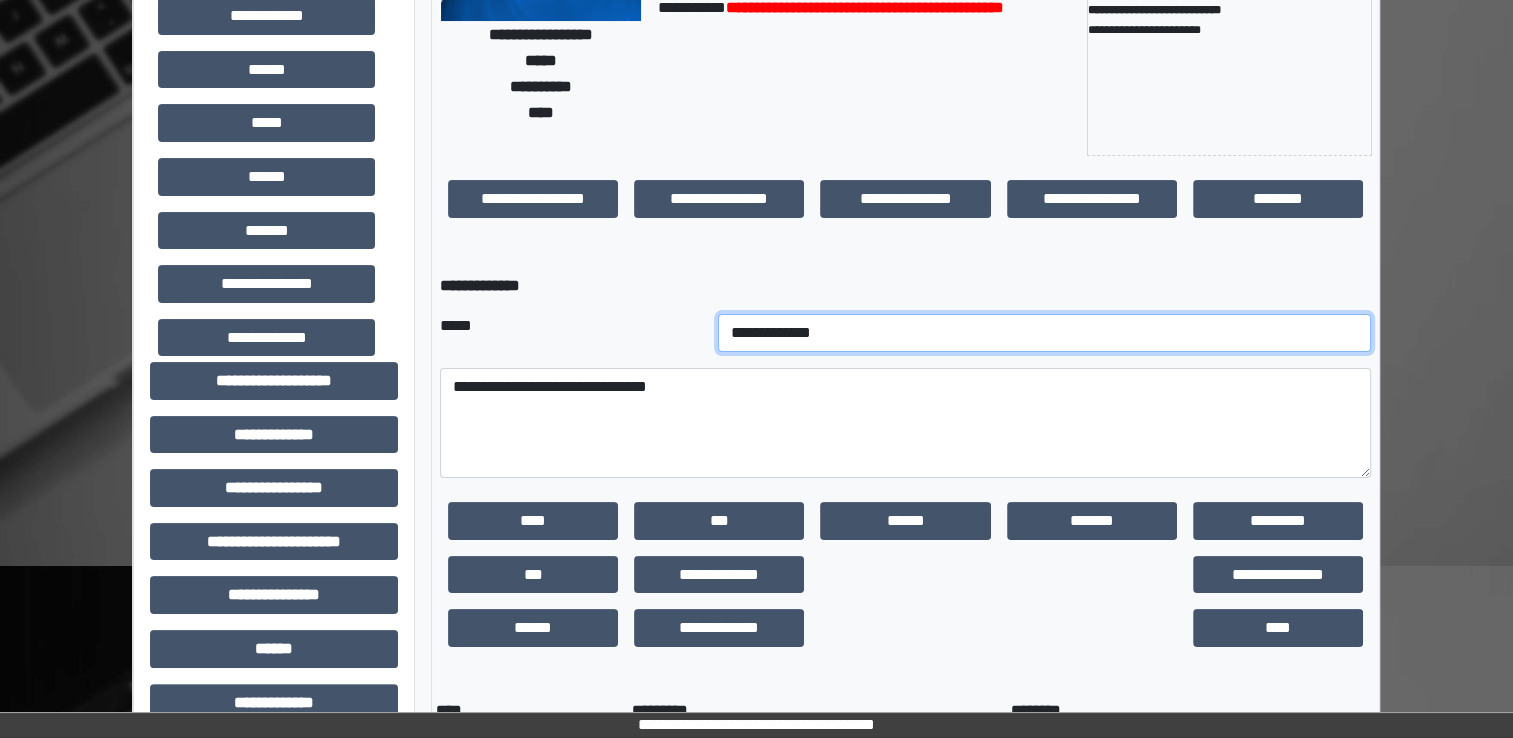 click on "**********" at bounding box center (1045, 333) 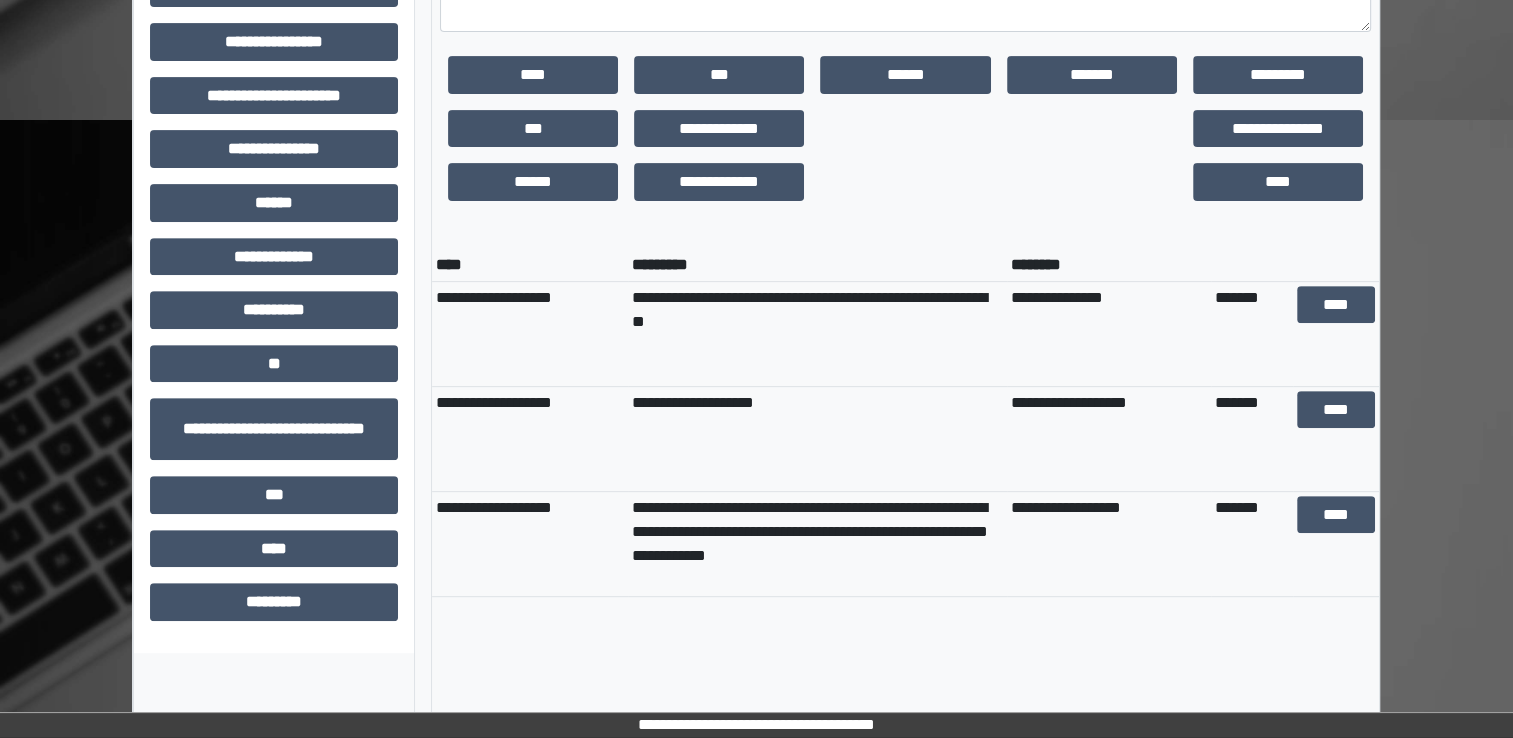 scroll, scrollTop: 776, scrollLeft: 0, axis: vertical 